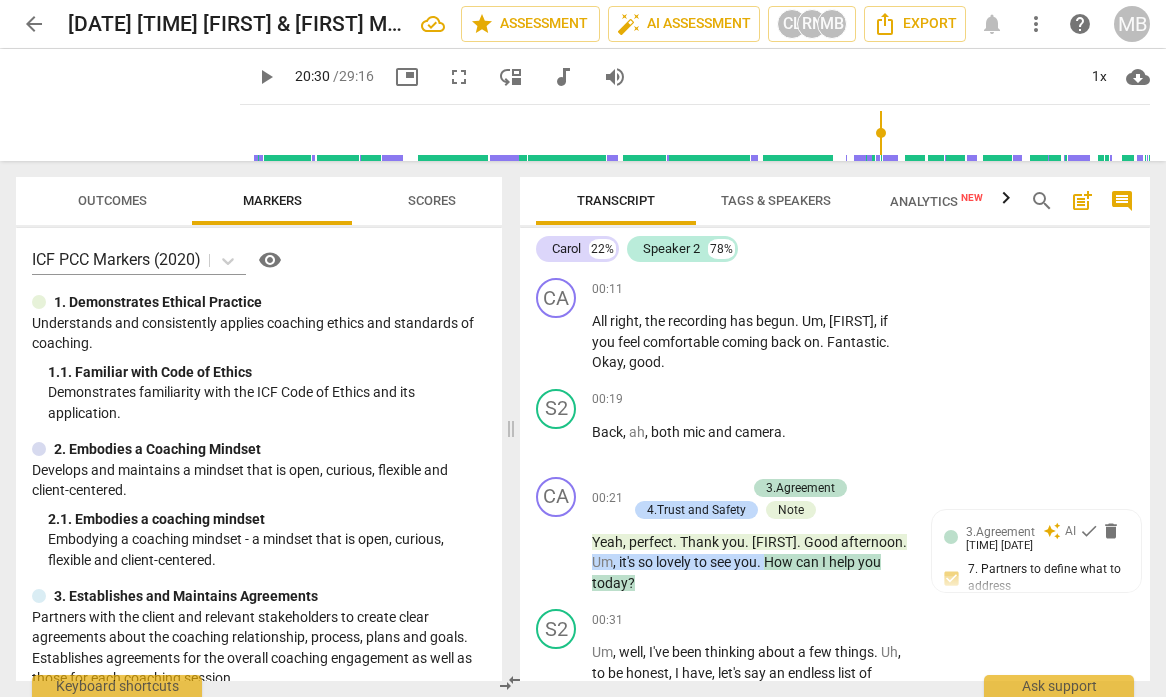 scroll, scrollTop: 0, scrollLeft: 0, axis: both 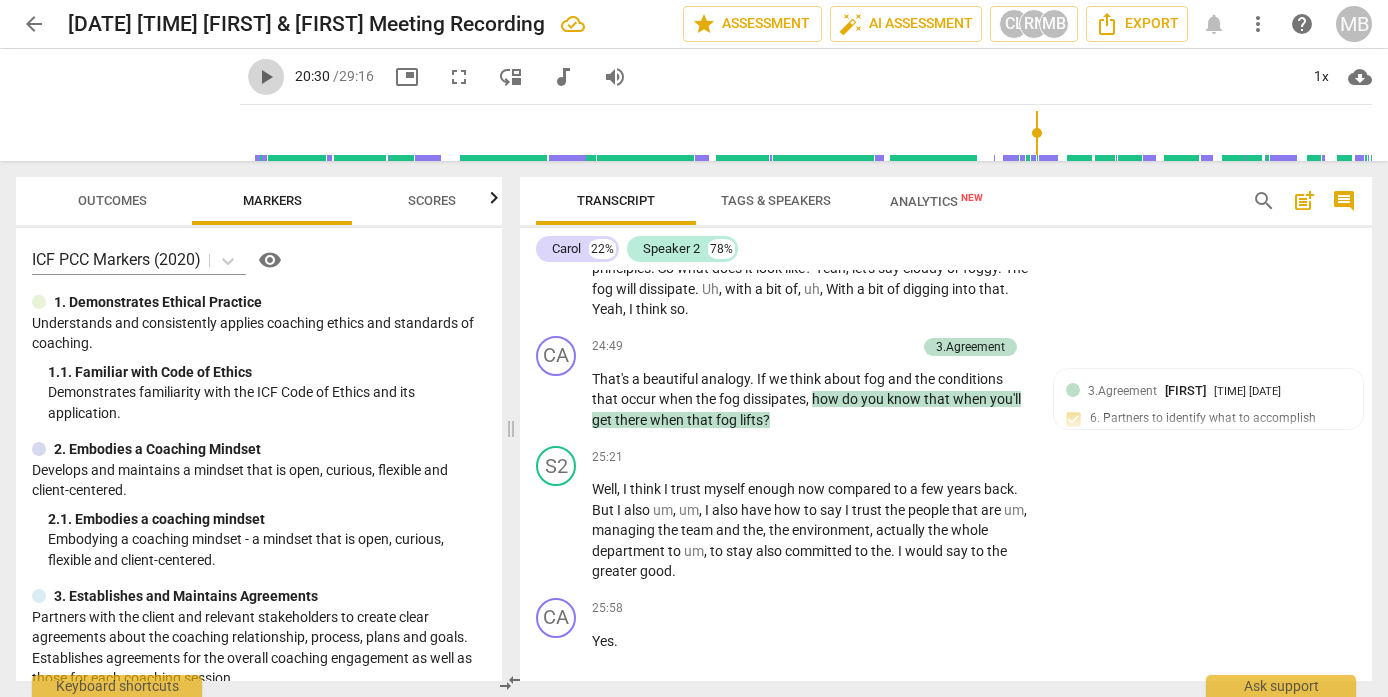 click on "play_arrow" at bounding box center [266, 77] 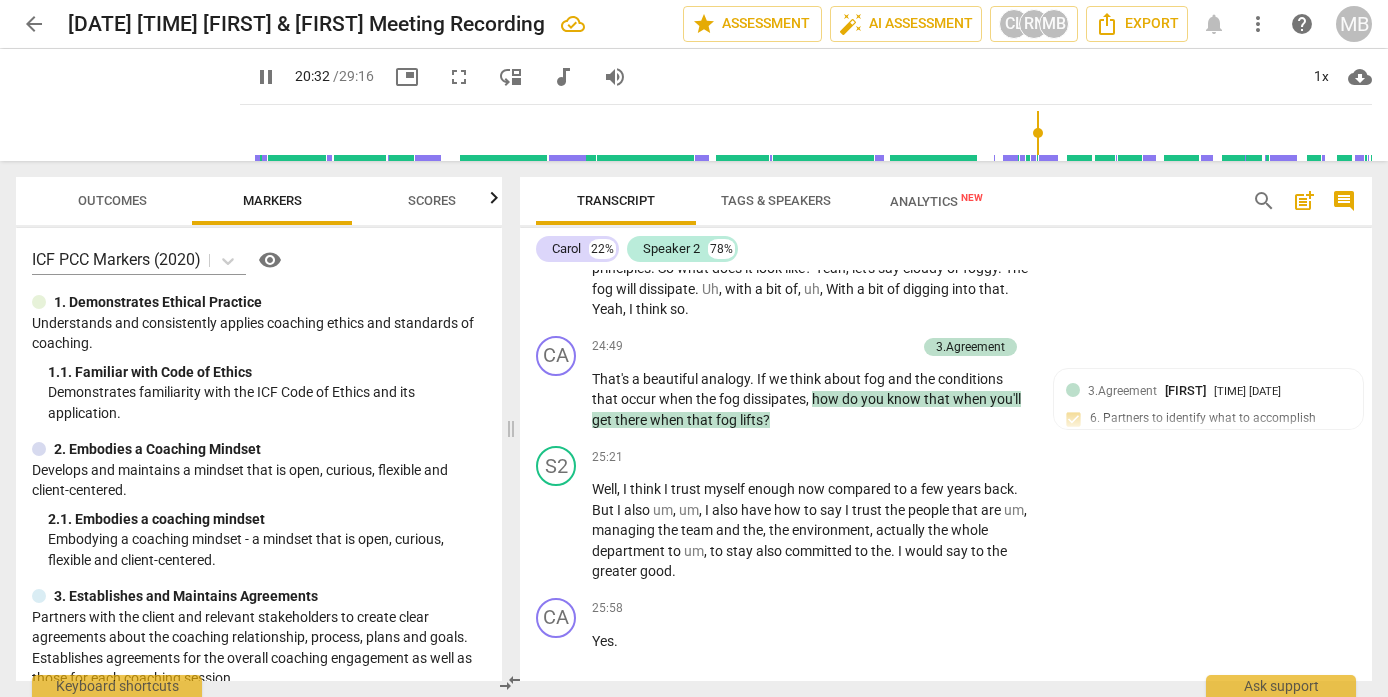 scroll, scrollTop: 5049, scrollLeft: 0, axis: vertical 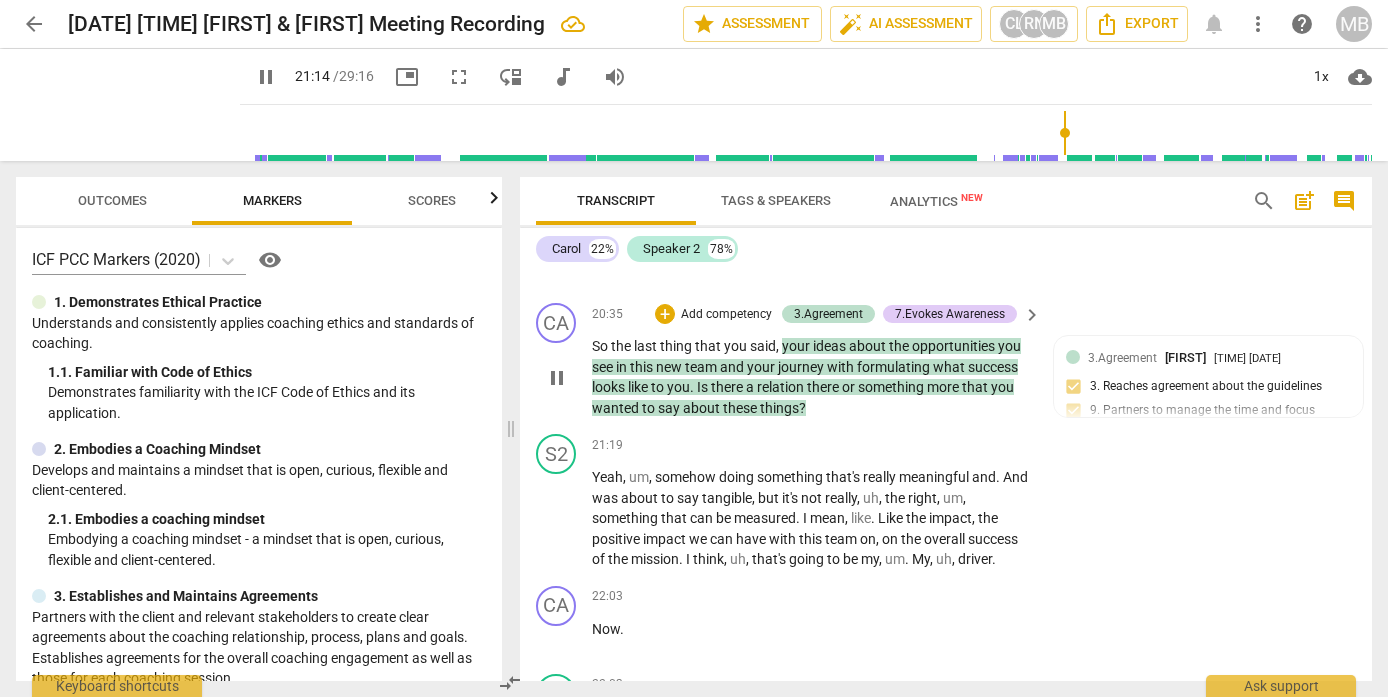 click on "pause" at bounding box center (557, 378) 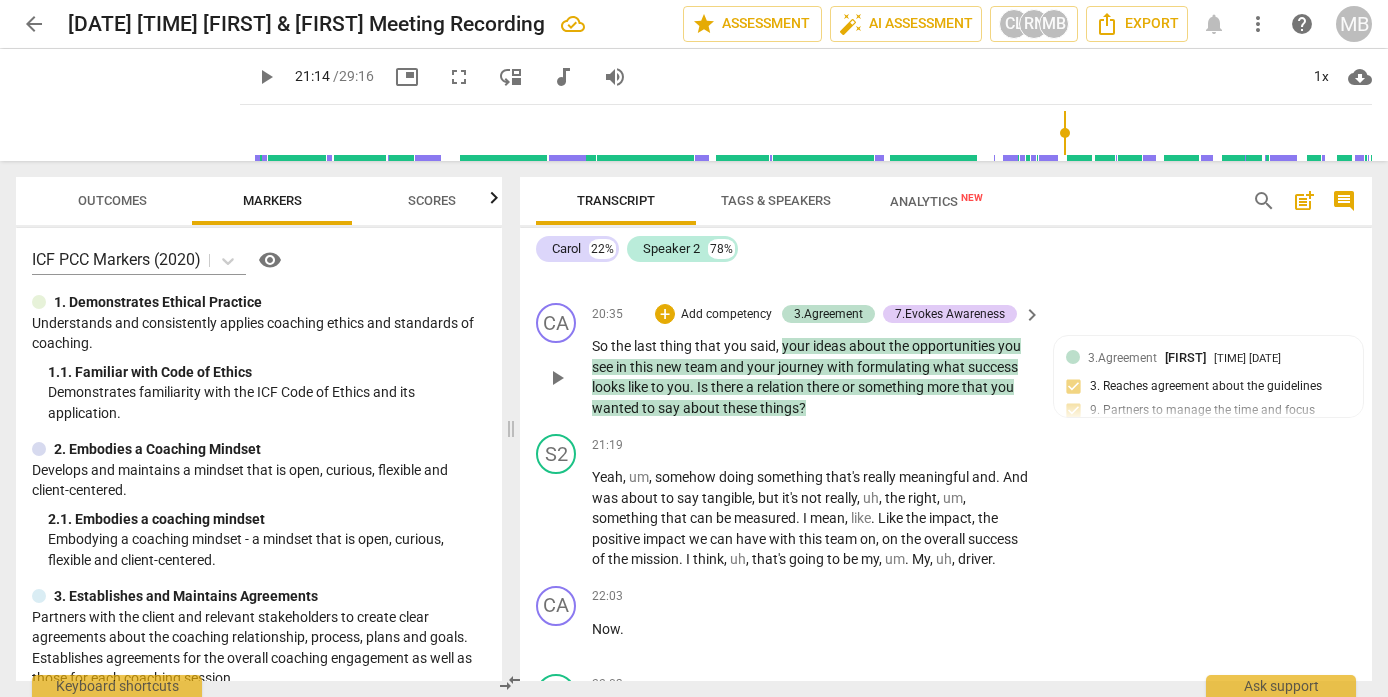 click on "play_arrow" at bounding box center (557, 378) 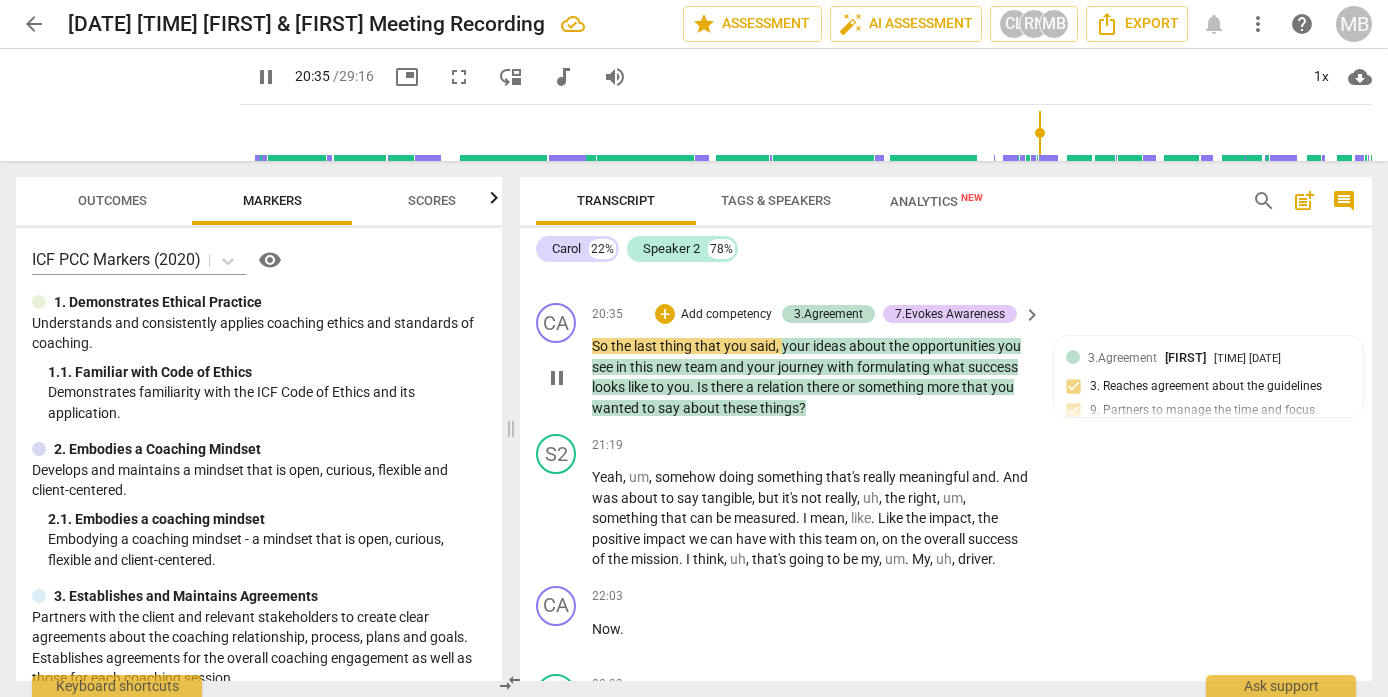 click on "pause" at bounding box center (557, 378) 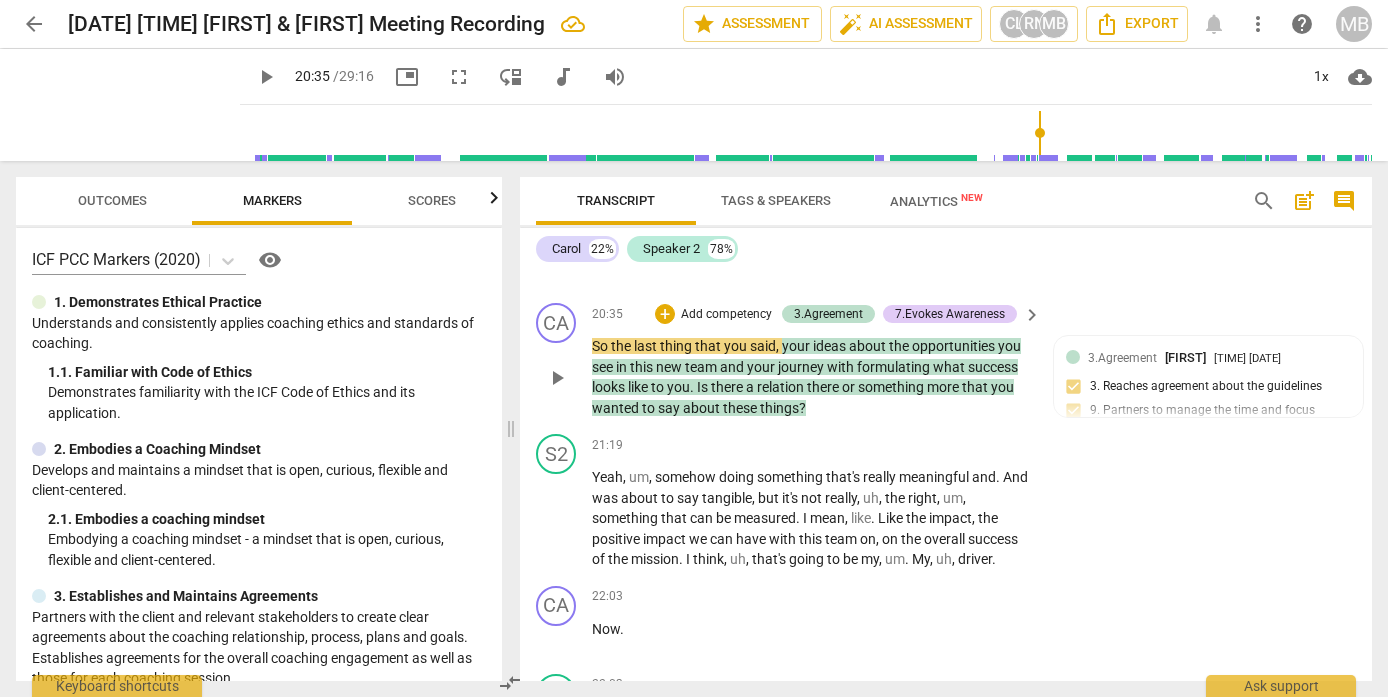 click on "play_arrow" at bounding box center [557, 378] 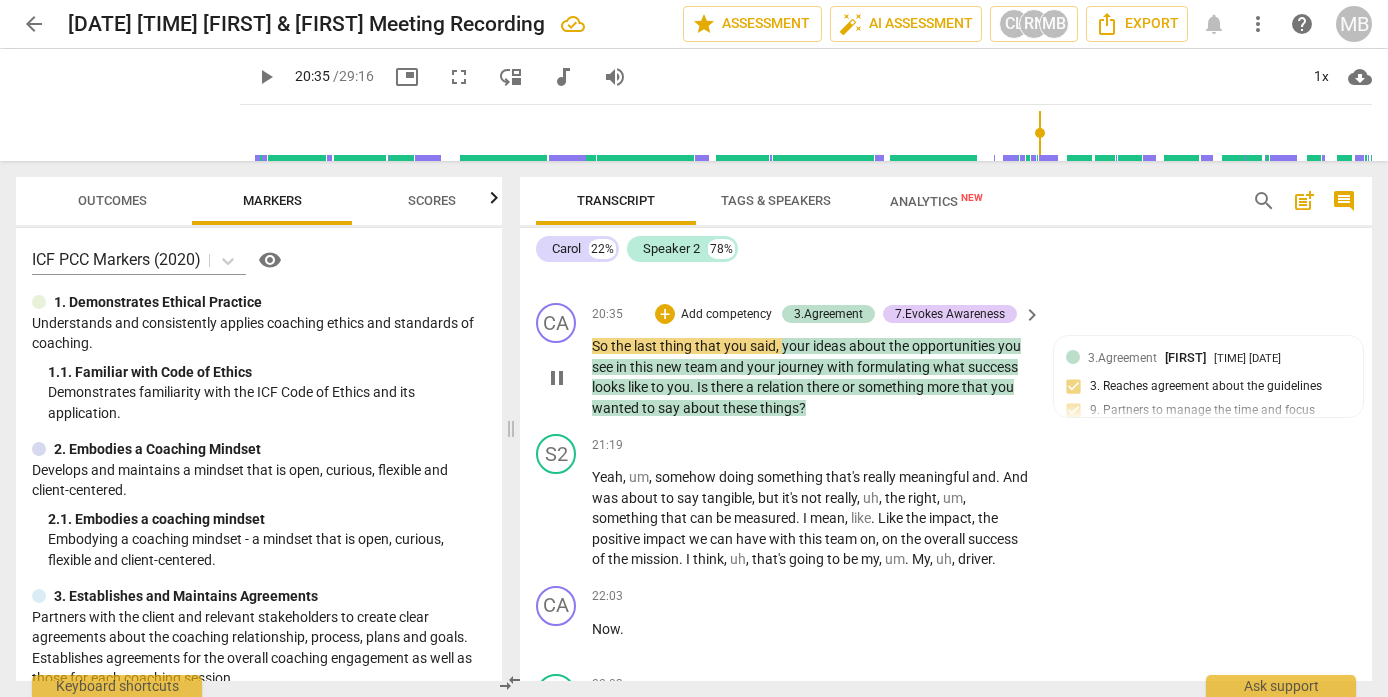 type on "1236" 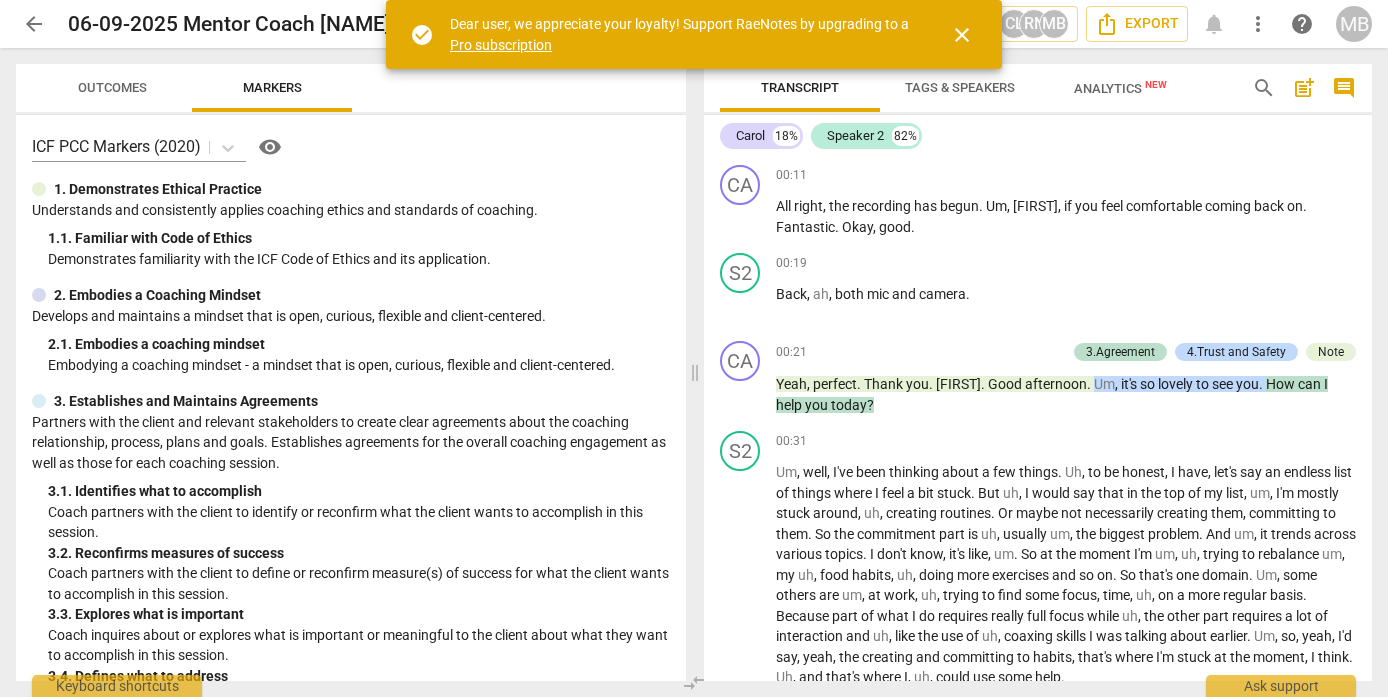 scroll, scrollTop: 0, scrollLeft: 0, axis: both 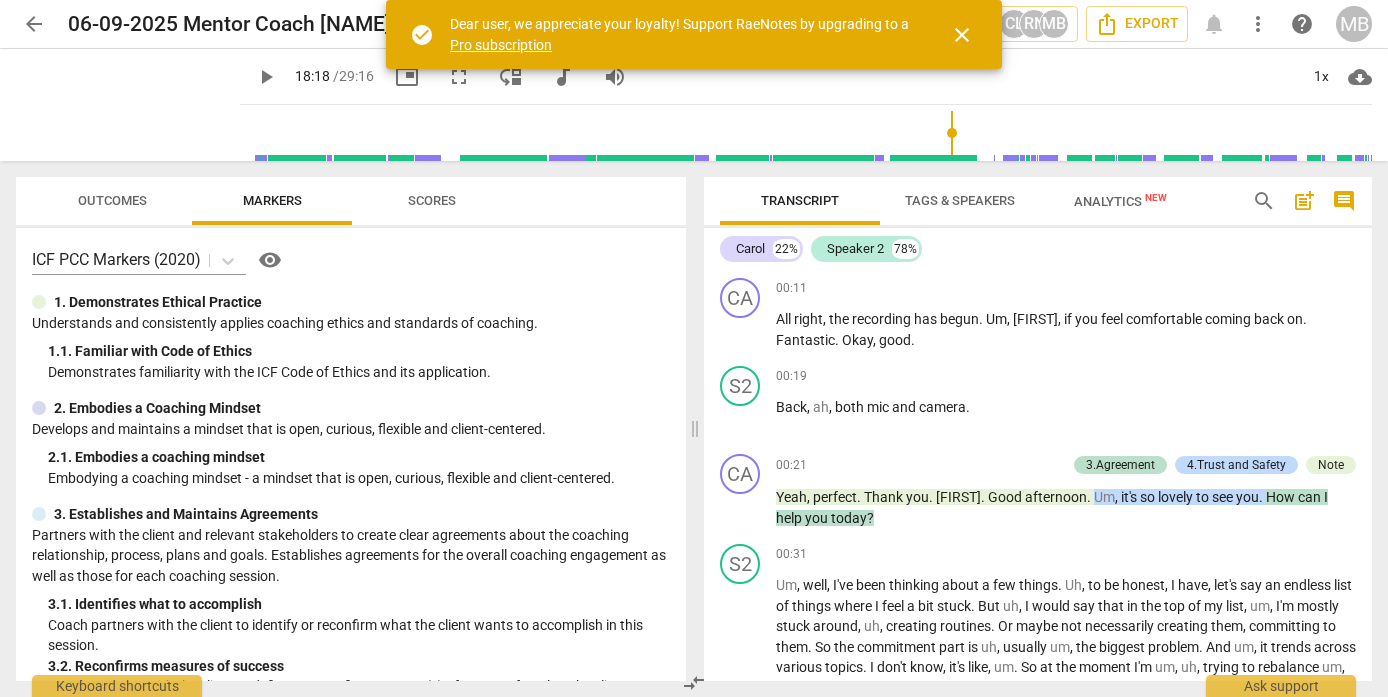 drag, startPoint x: 225, startPoint y: 132, endPoint x: 941, endPoint y: 150, distance: 716.2262 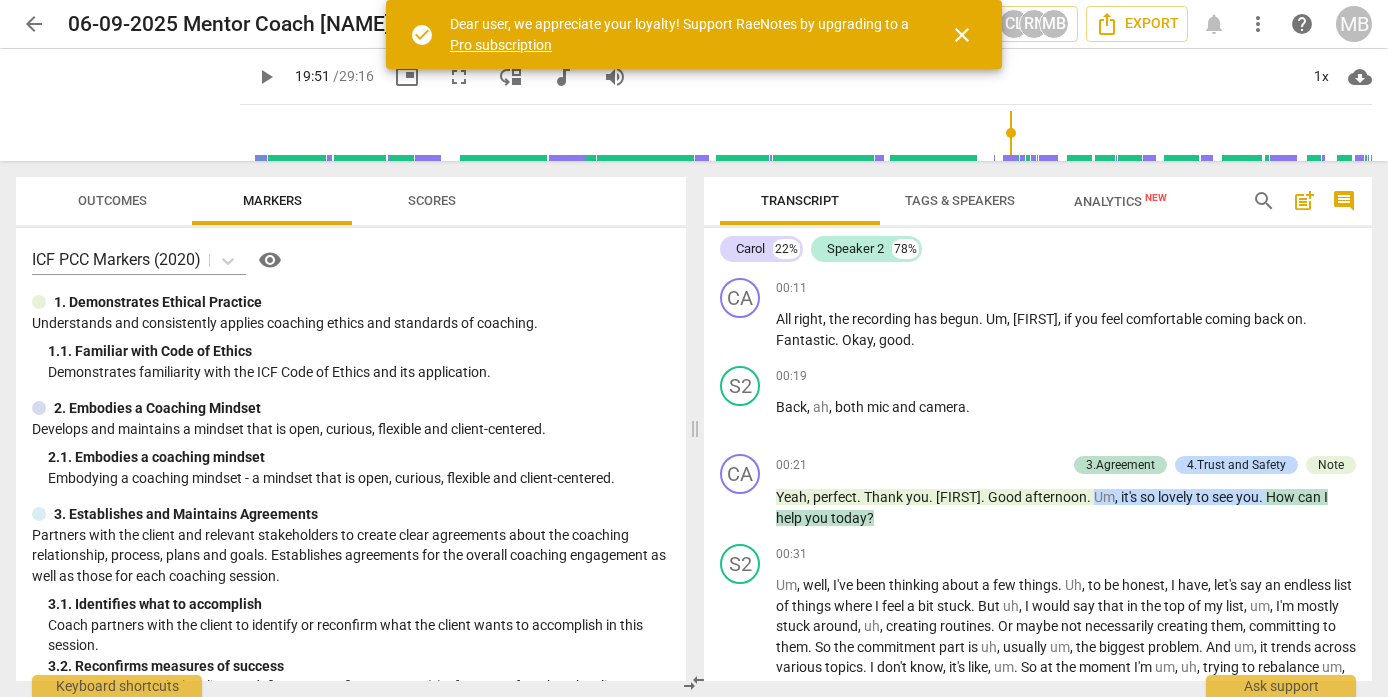 scroll, scrollTop: 3783, scrollLeft: 0, axis: vertical 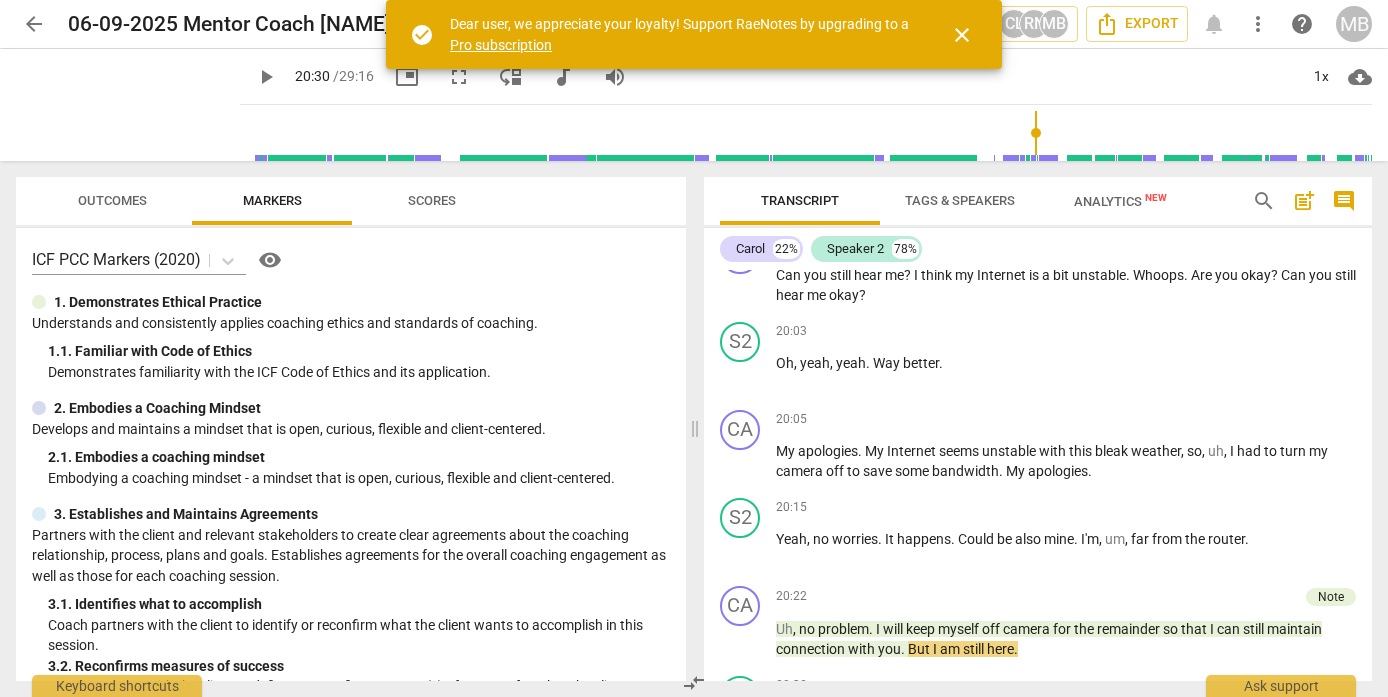 drag, startPoint x: 943, startPoint y: 131, endPoint x: 1027, endPoint y: 135, distance: 84.095184 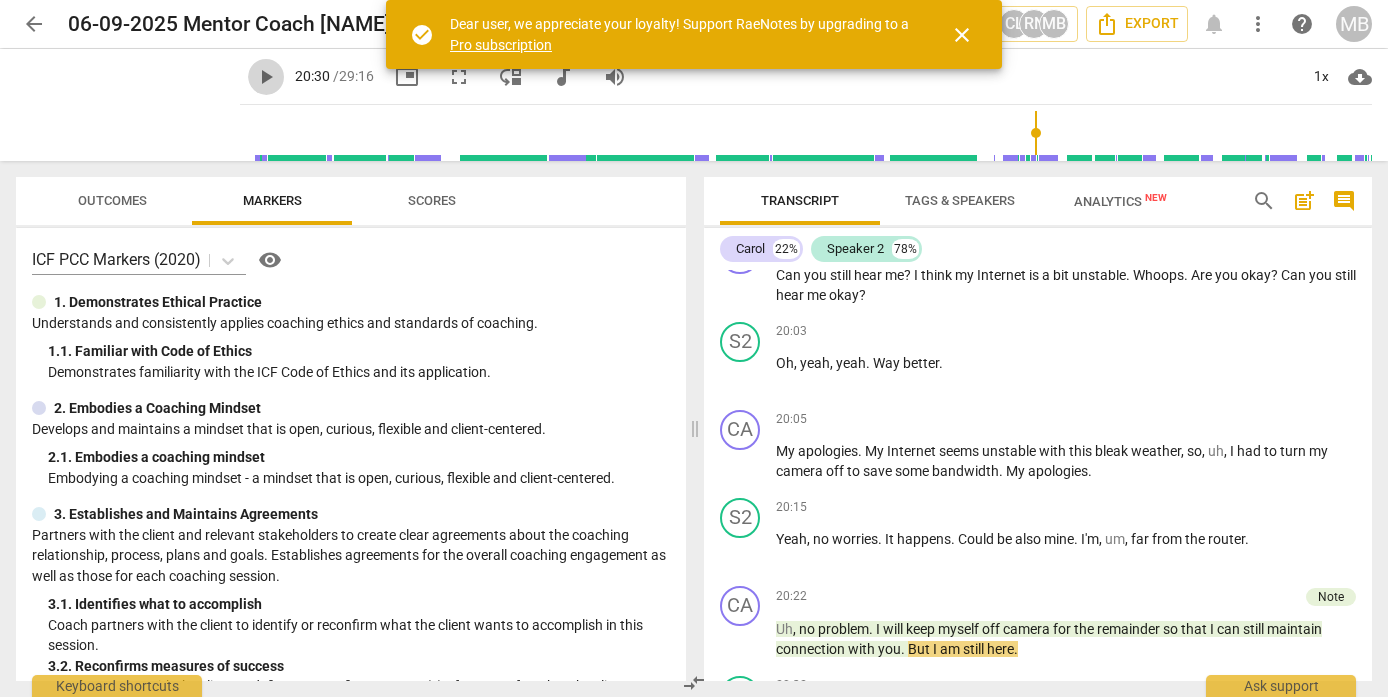 click on "play_arrow" at bounding box center (266, 77) 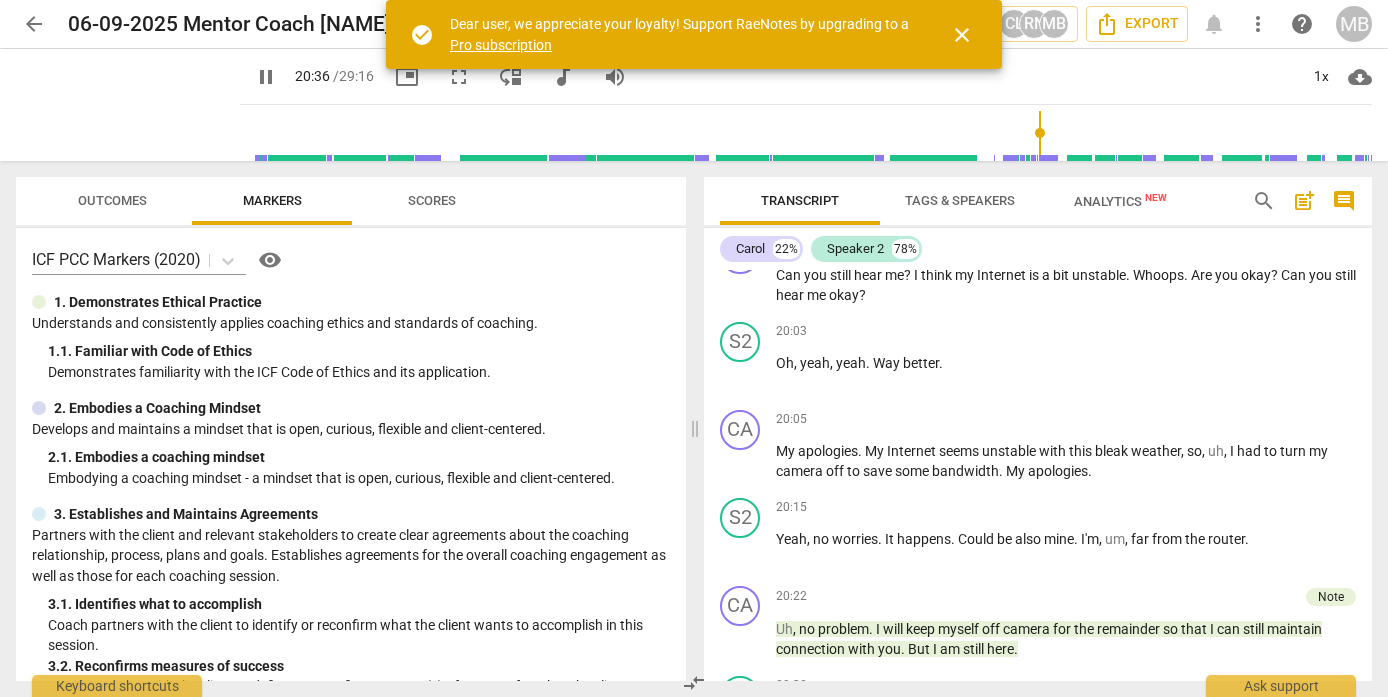 scroll, scrollTop: 4314, scrollLeft: 0, axis: vertical 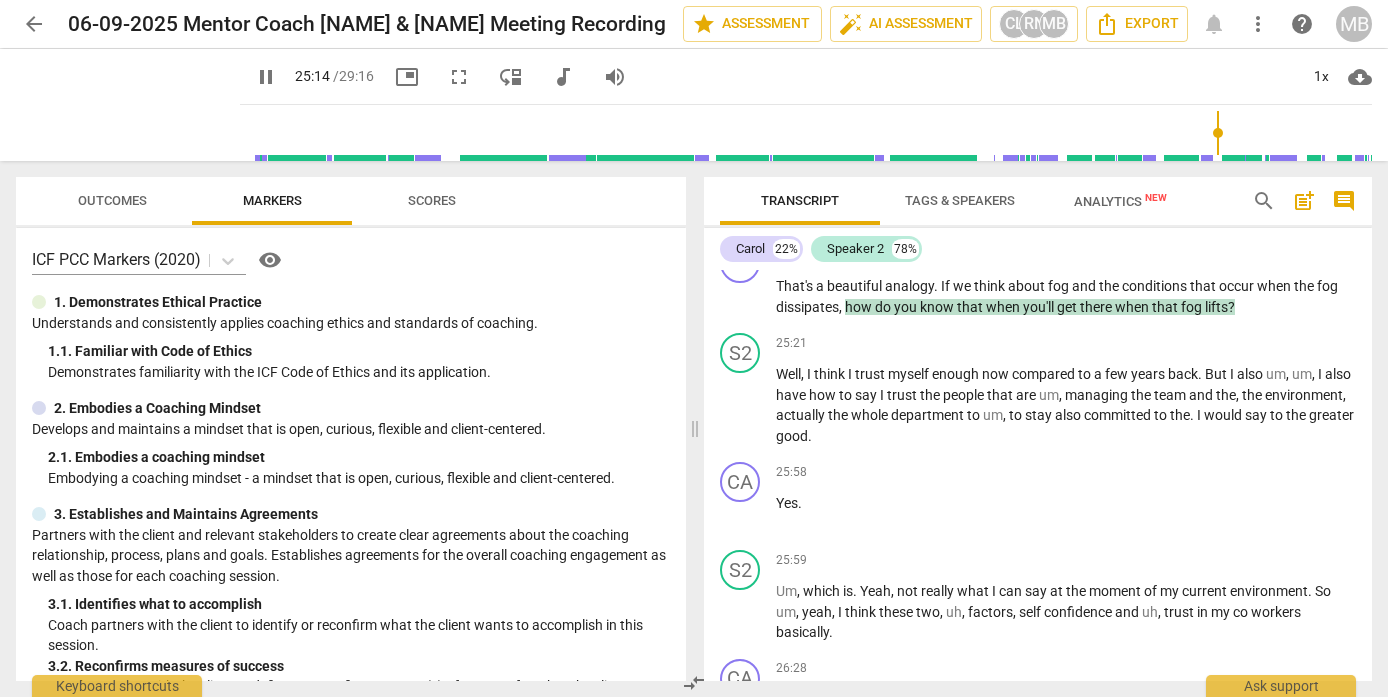 click on "pause" at bounding box center [266, 77] 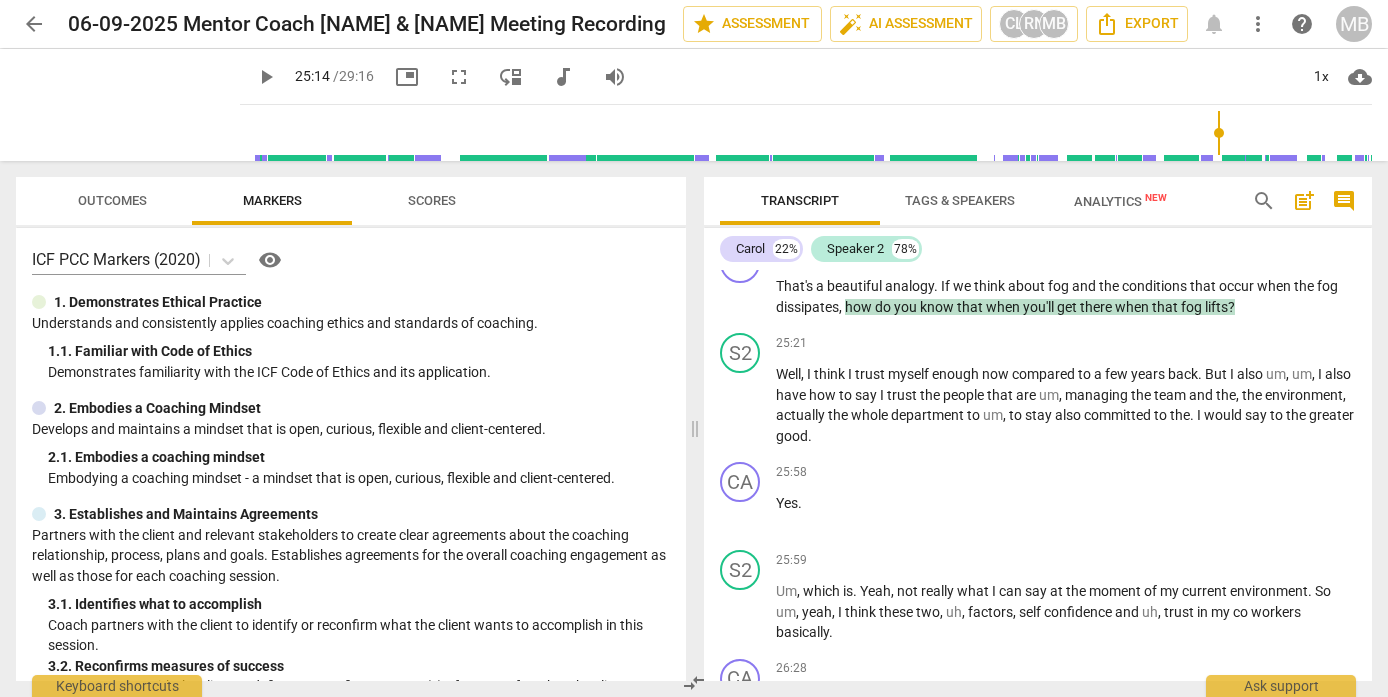 click on "play_arrow" at bounding box center (266, 77) 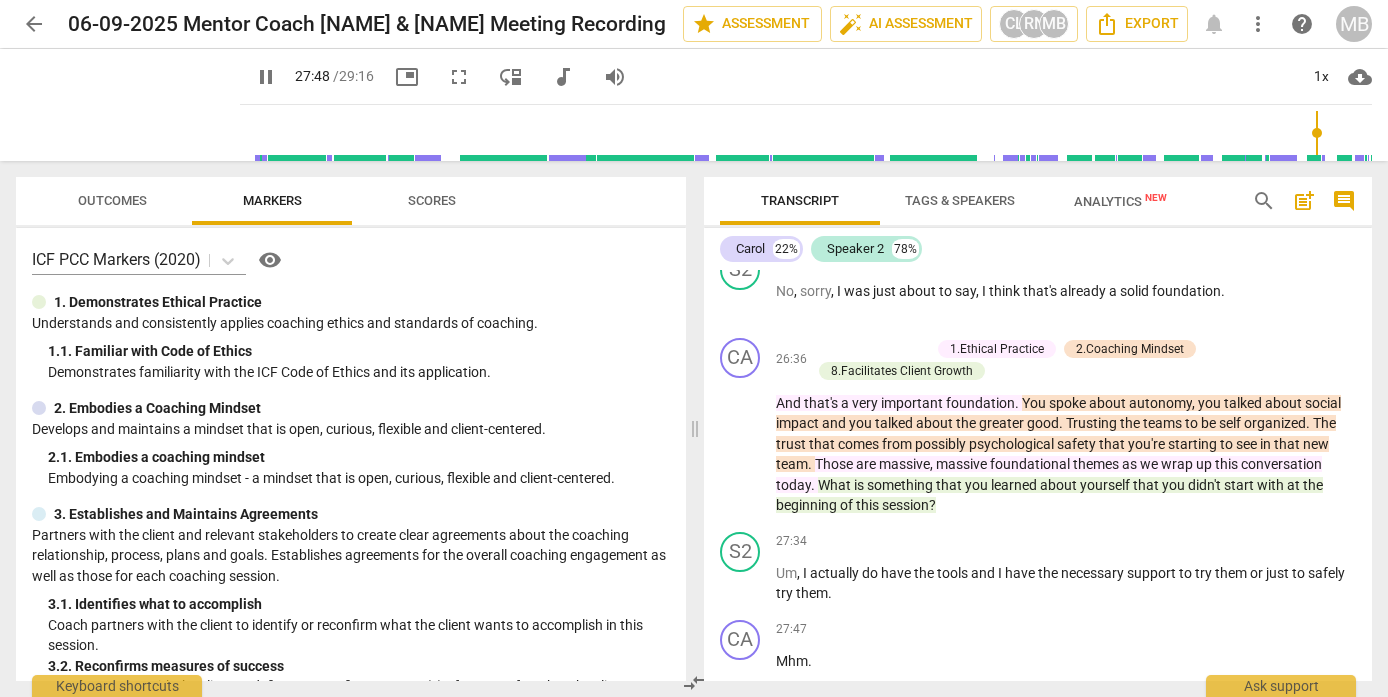 scroll, scrollTop: 6148, scrollLeft: 0, axis: vertical 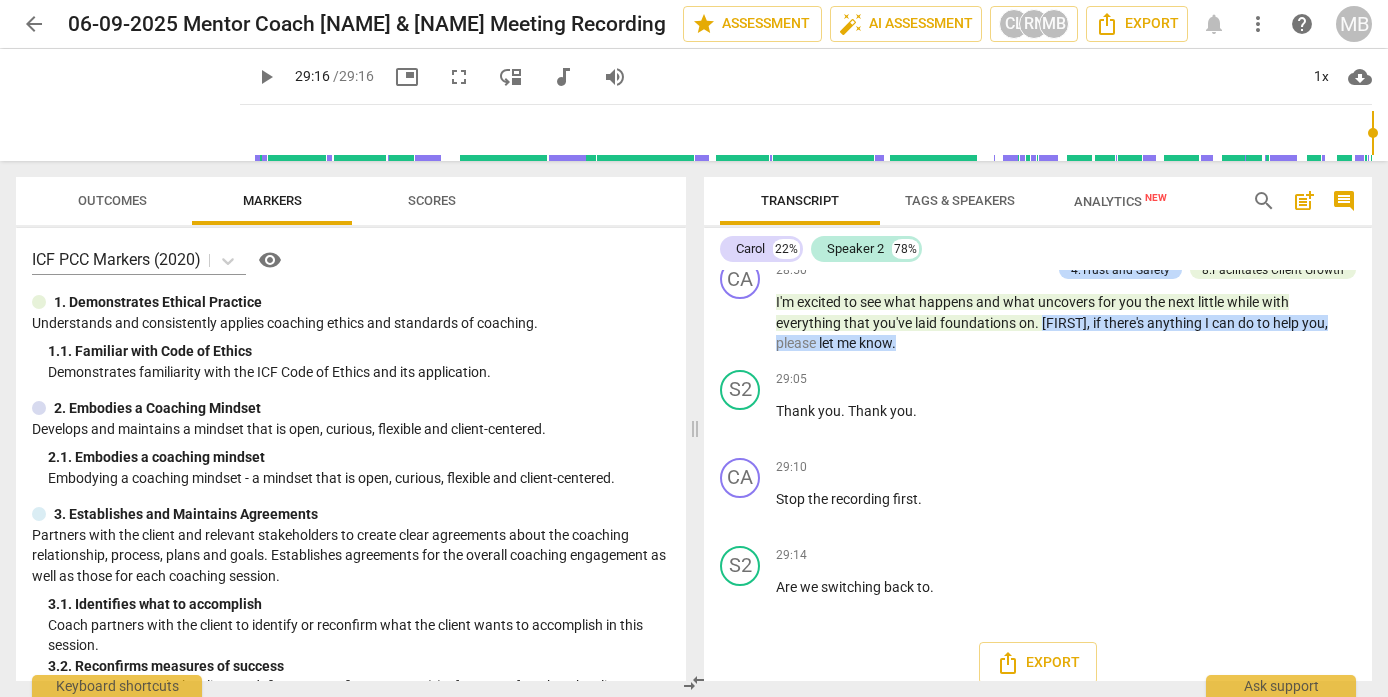 click at bounding box center [810, 133] 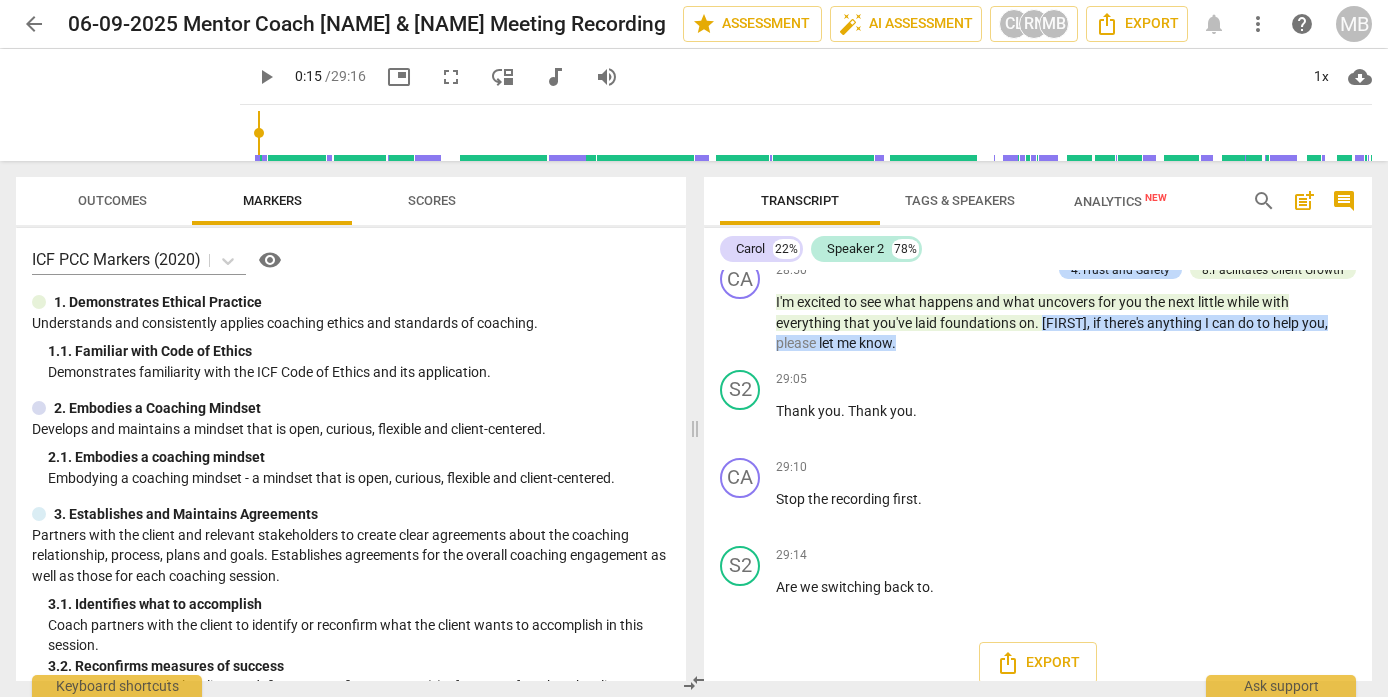 click at bounding box center (810, 133) 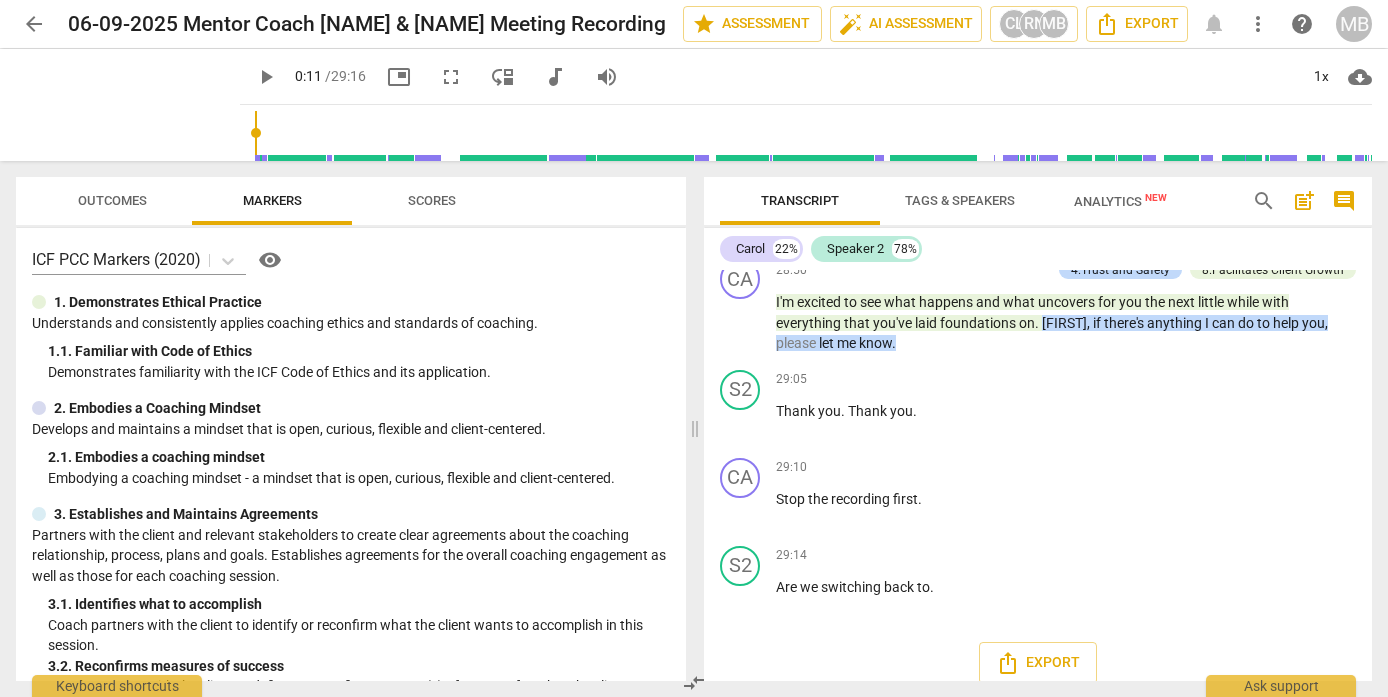 click on "play_arrow" at bounding box center (266, 77) 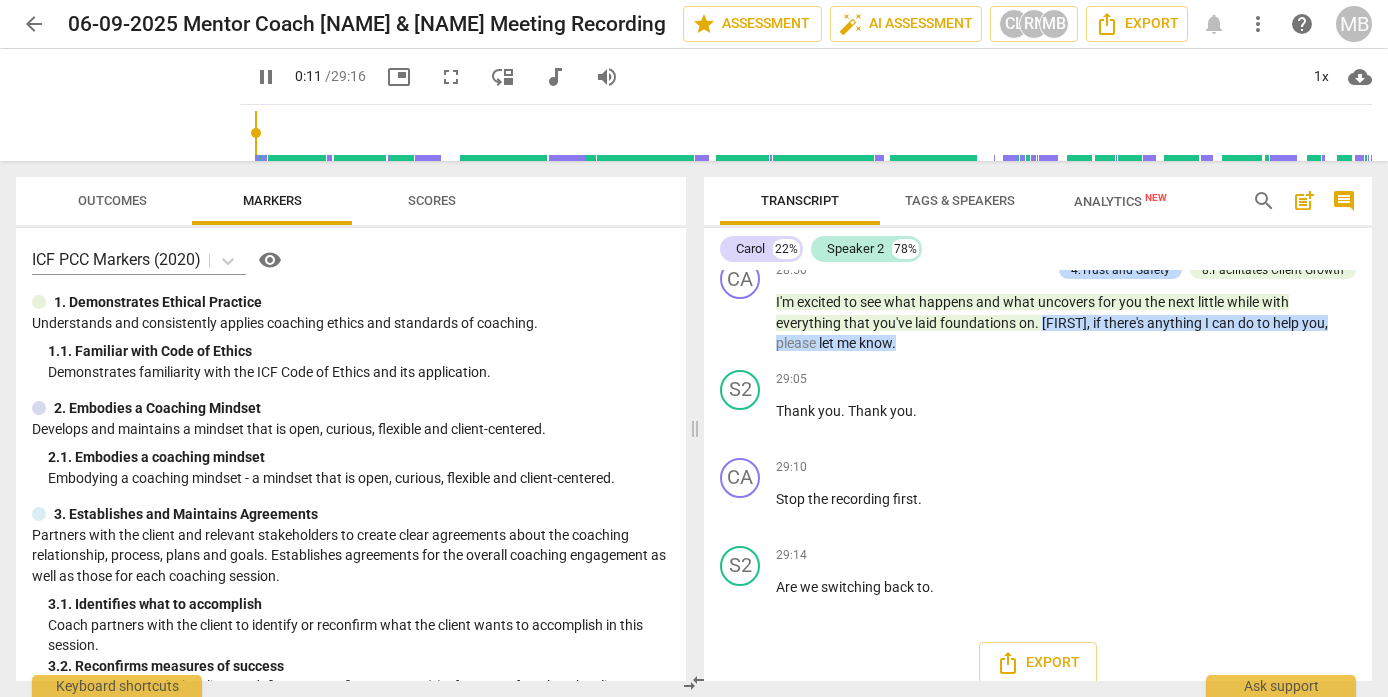 scroll, scrollTop: 41, scrollLeft: 0, axis: vertical 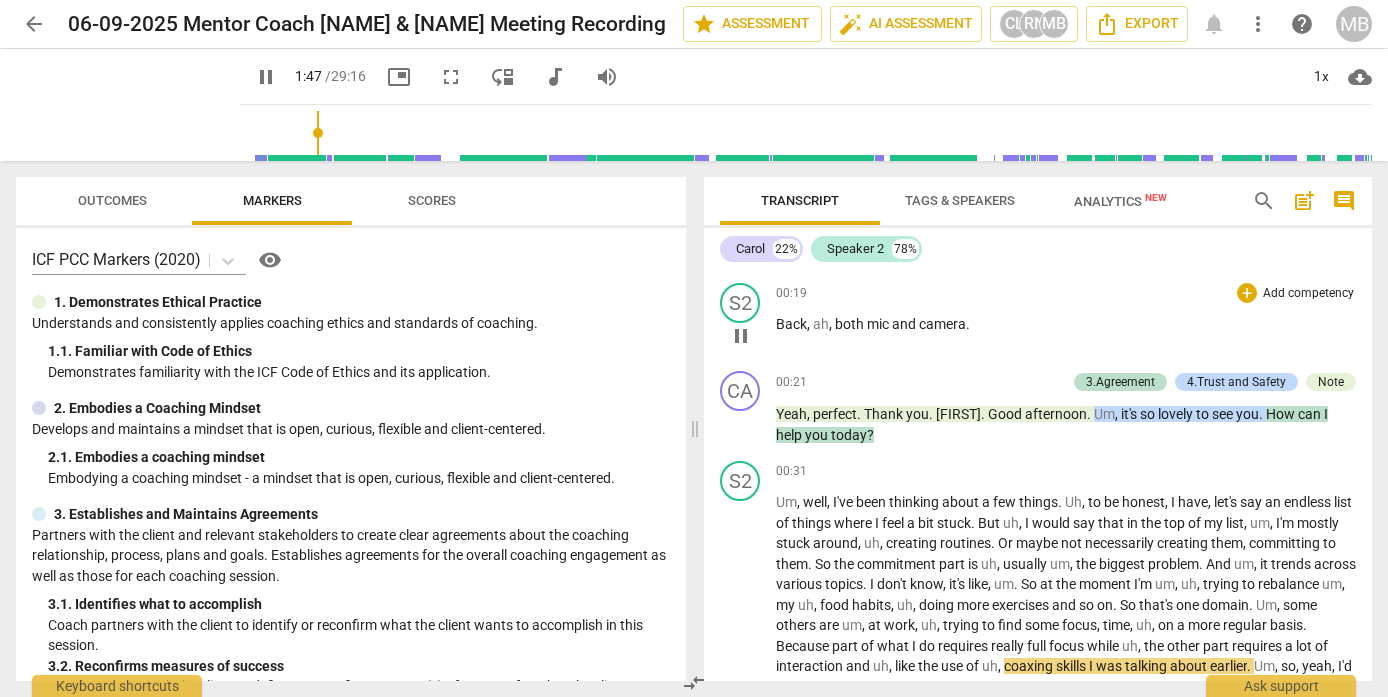 click on "S2 play_arrow pause 00:19 + Add competency keyboard_arrow_right Back ,   ah ,   both   mic   and   camera ." at bounding box center [1038, 319] 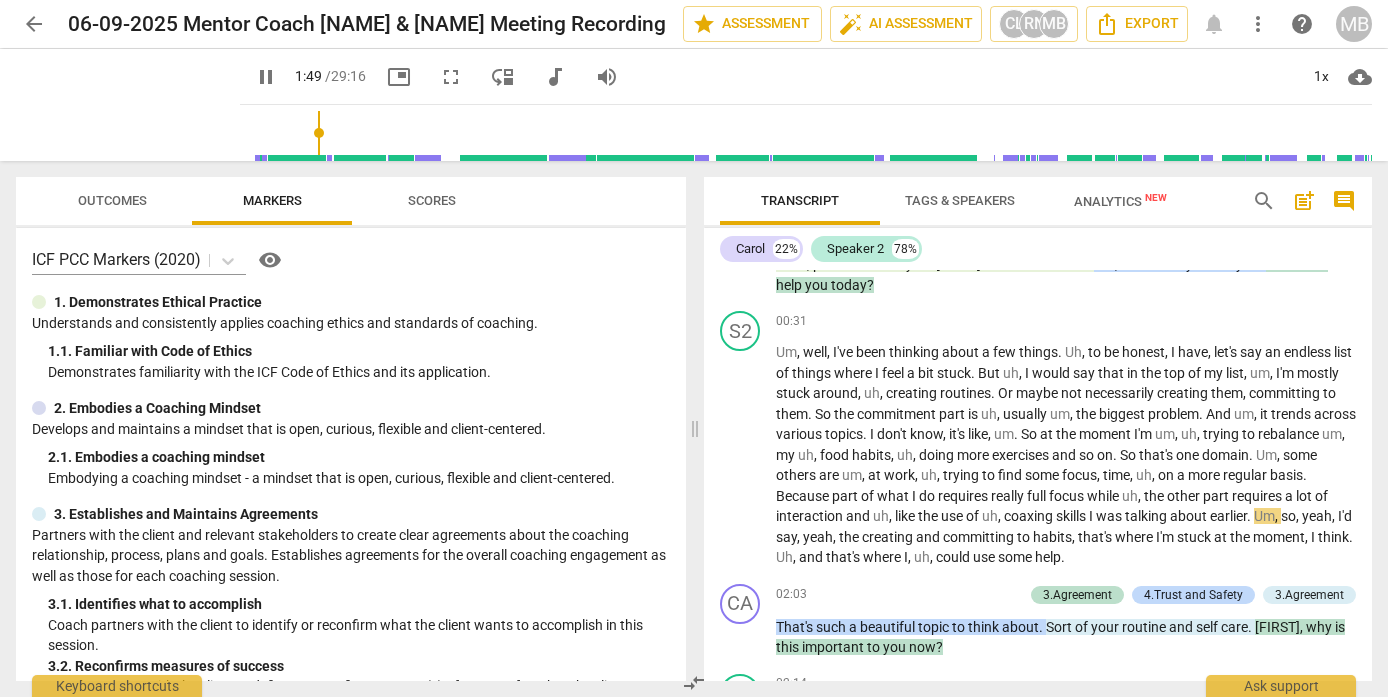 scroll, scrollTop: 266, scrollLeft: 0, axis: vertical 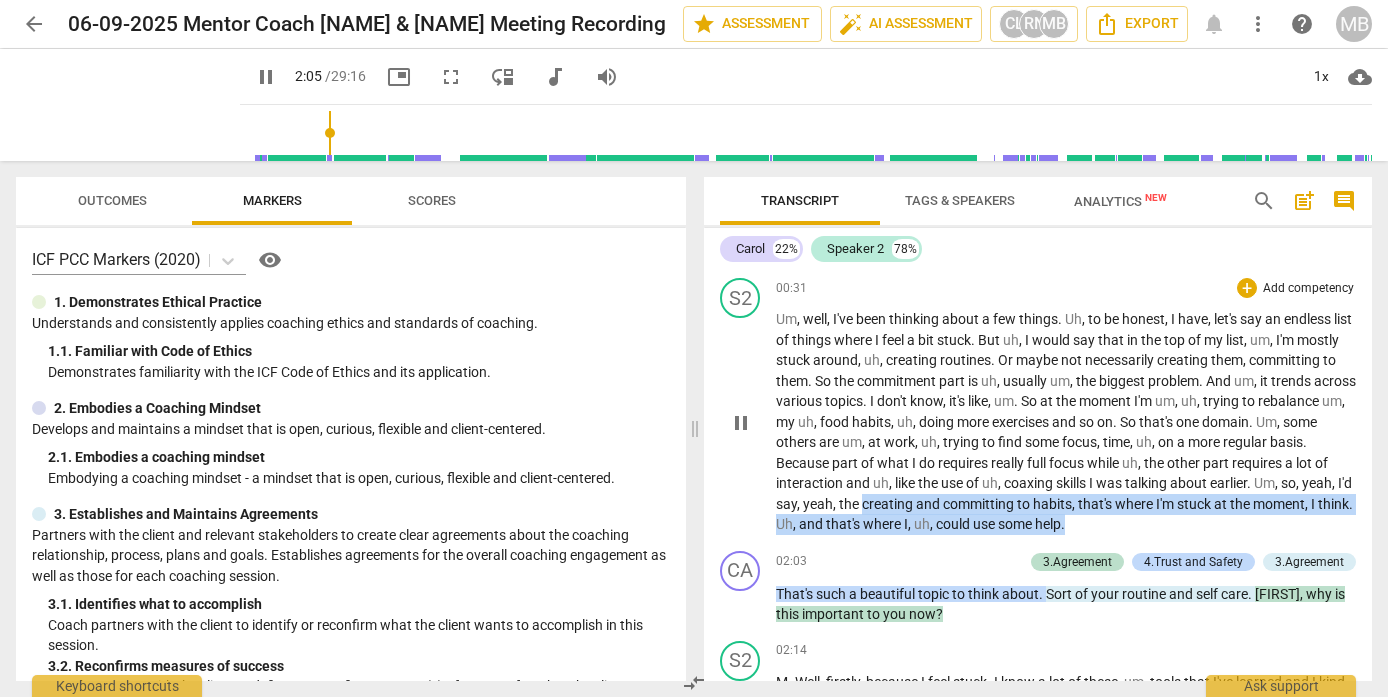 drag, startPoint x: 1012, startPoint y: 500, endPoint x: 1259, endPoint y: 526, distance: 248.36465 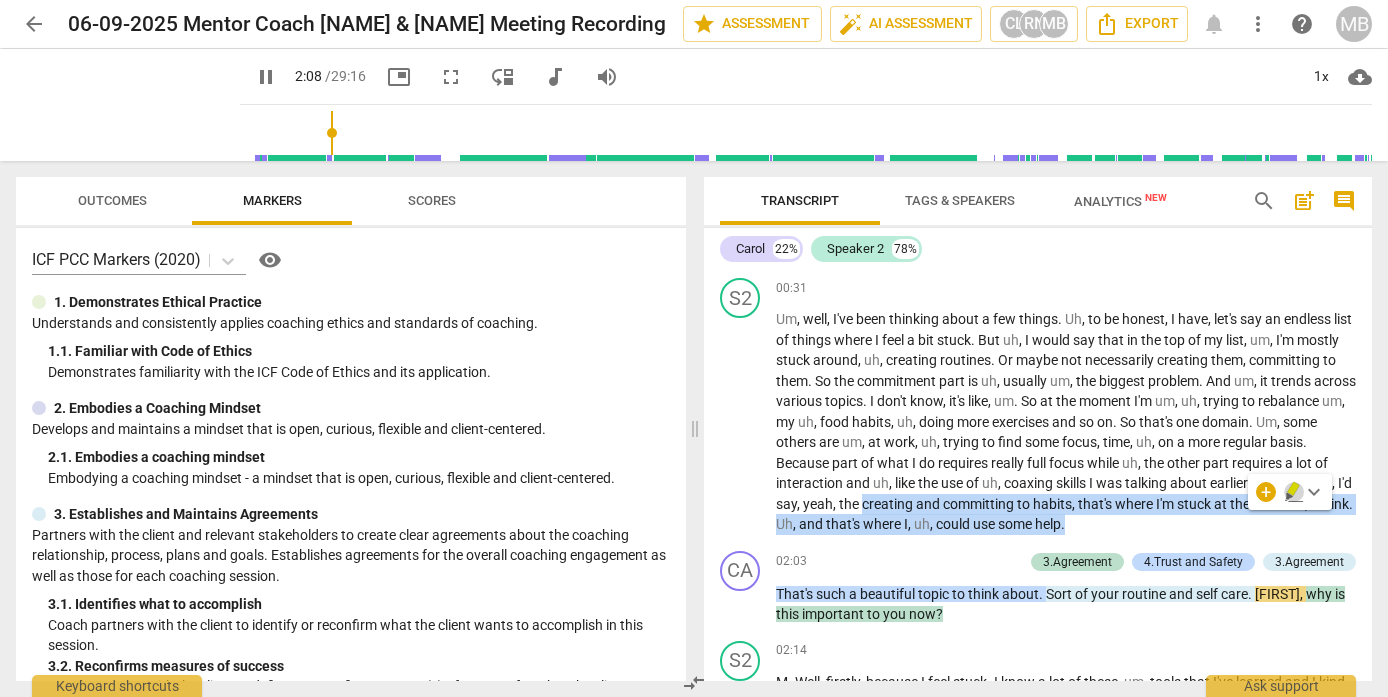 click 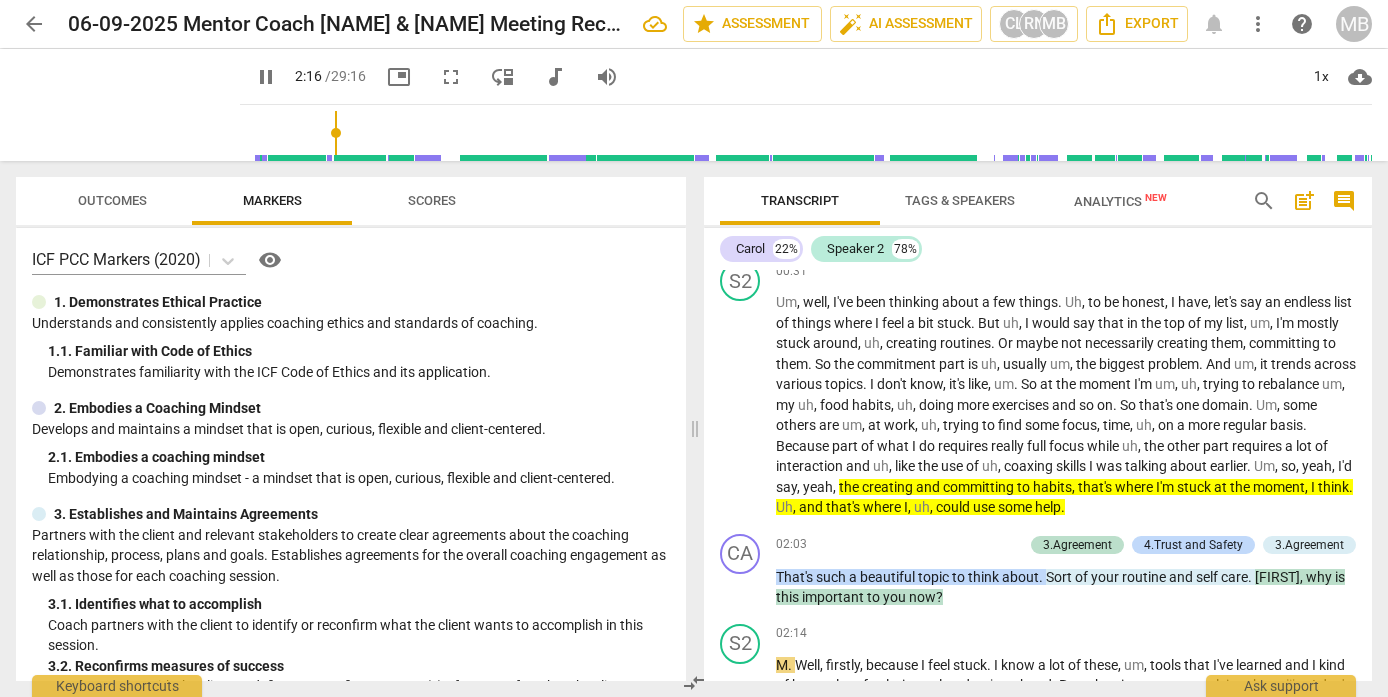 scroll, scrollTop: 316, scrollLeft: 0, axis: vertical 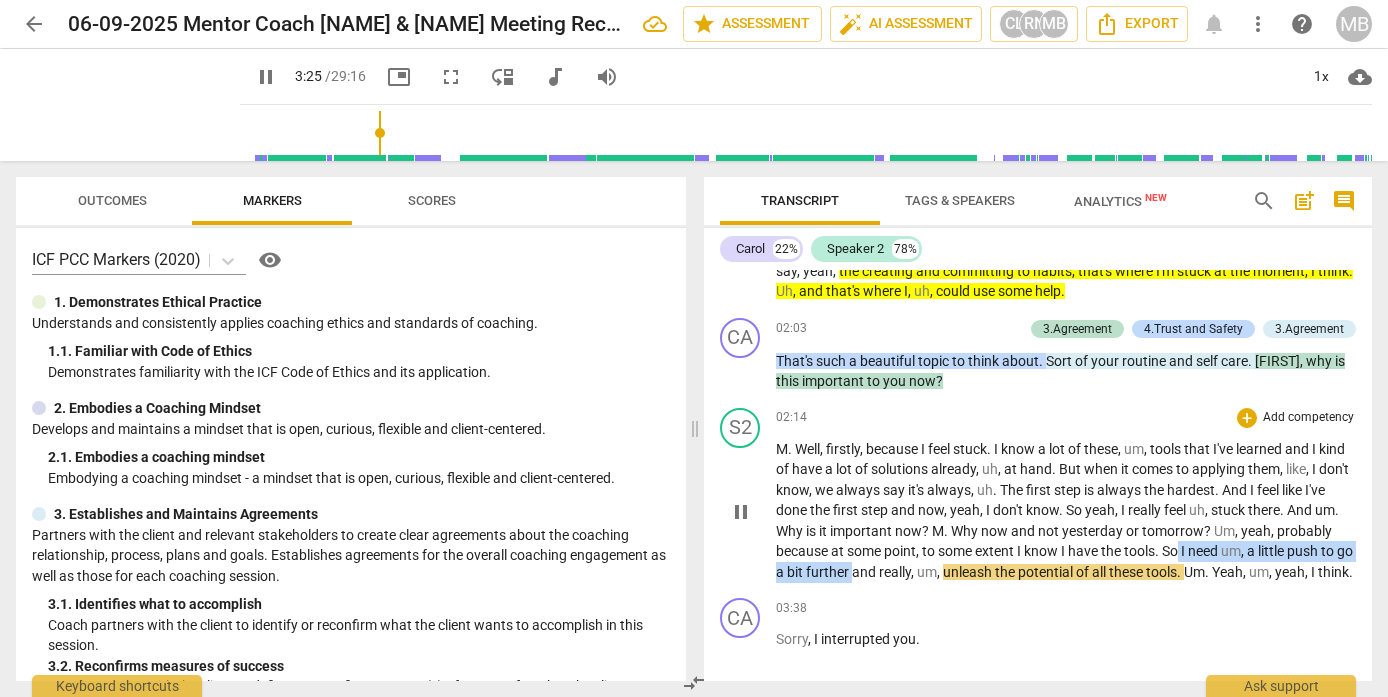 drag, startPoint x: 1241, startPoint y: 540, endPoint x: 922, endPoint y: 566, distance: 320.0578 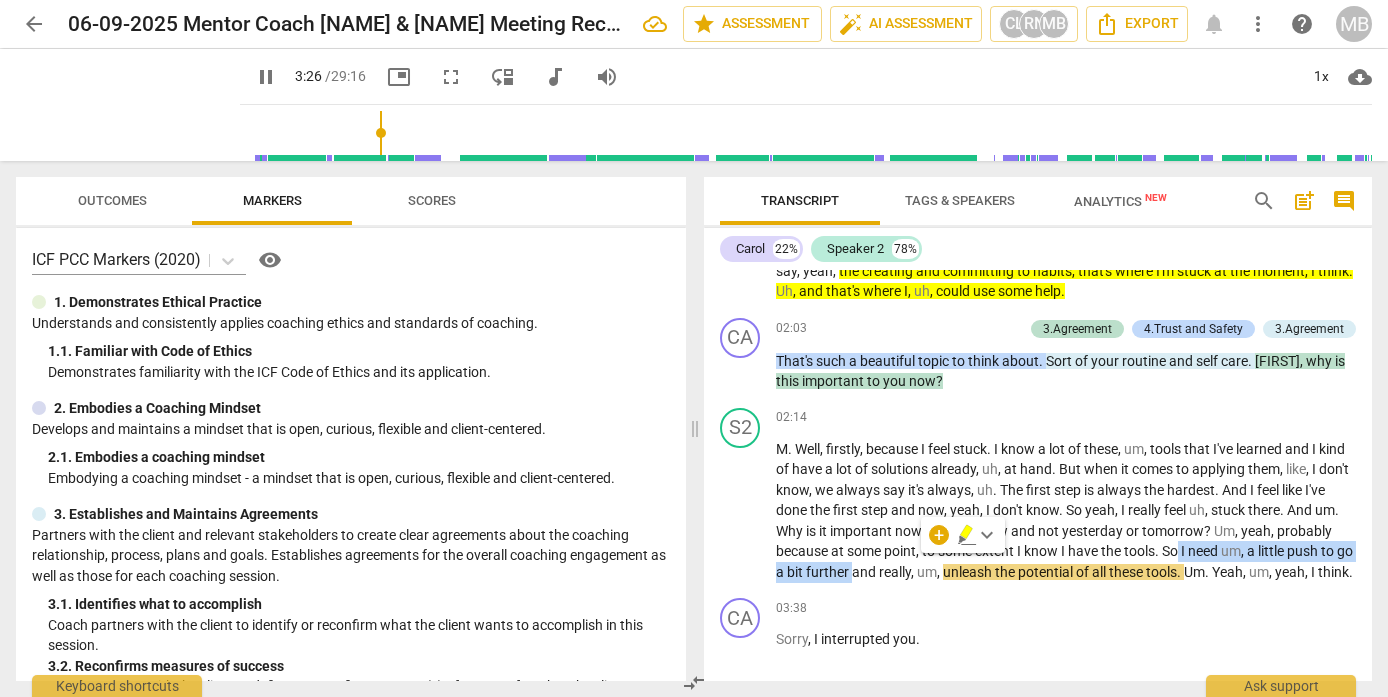 click 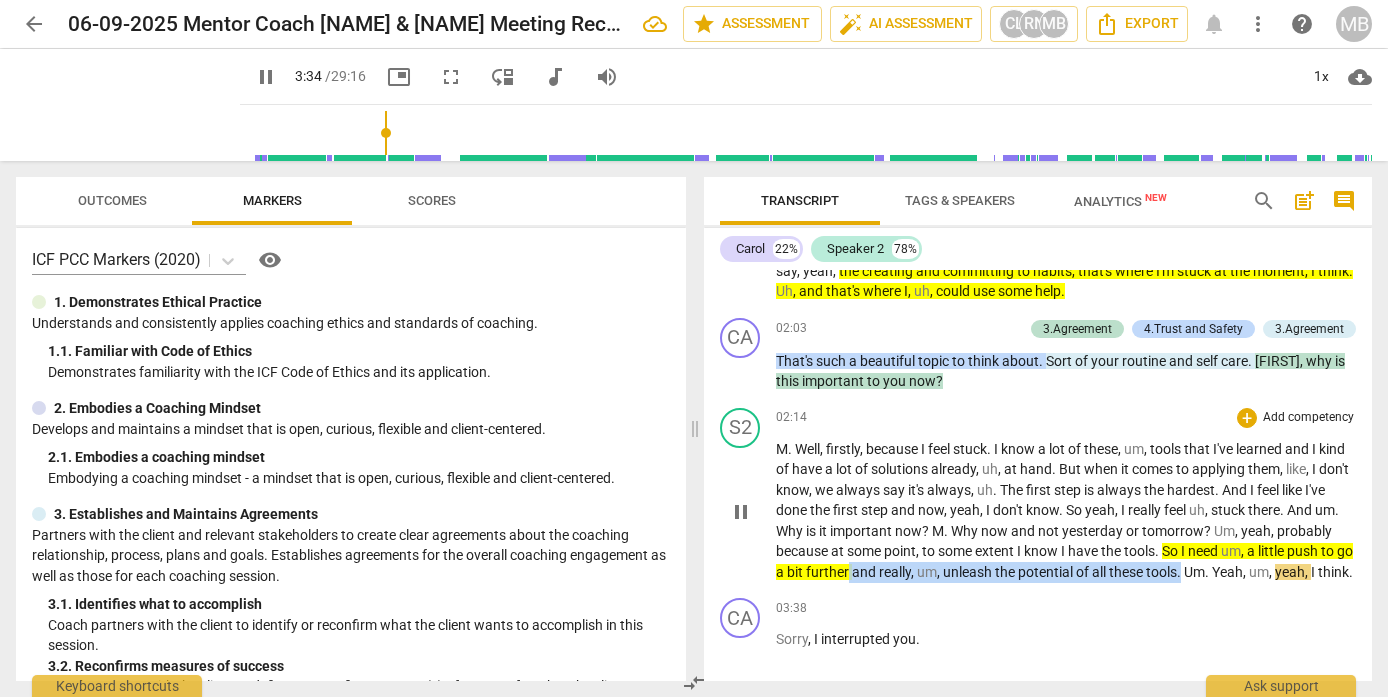 drag, startPoint x: 919, startPoint y: 560, endPoint x: 1252, endPoint y: 562, distance: 333.006 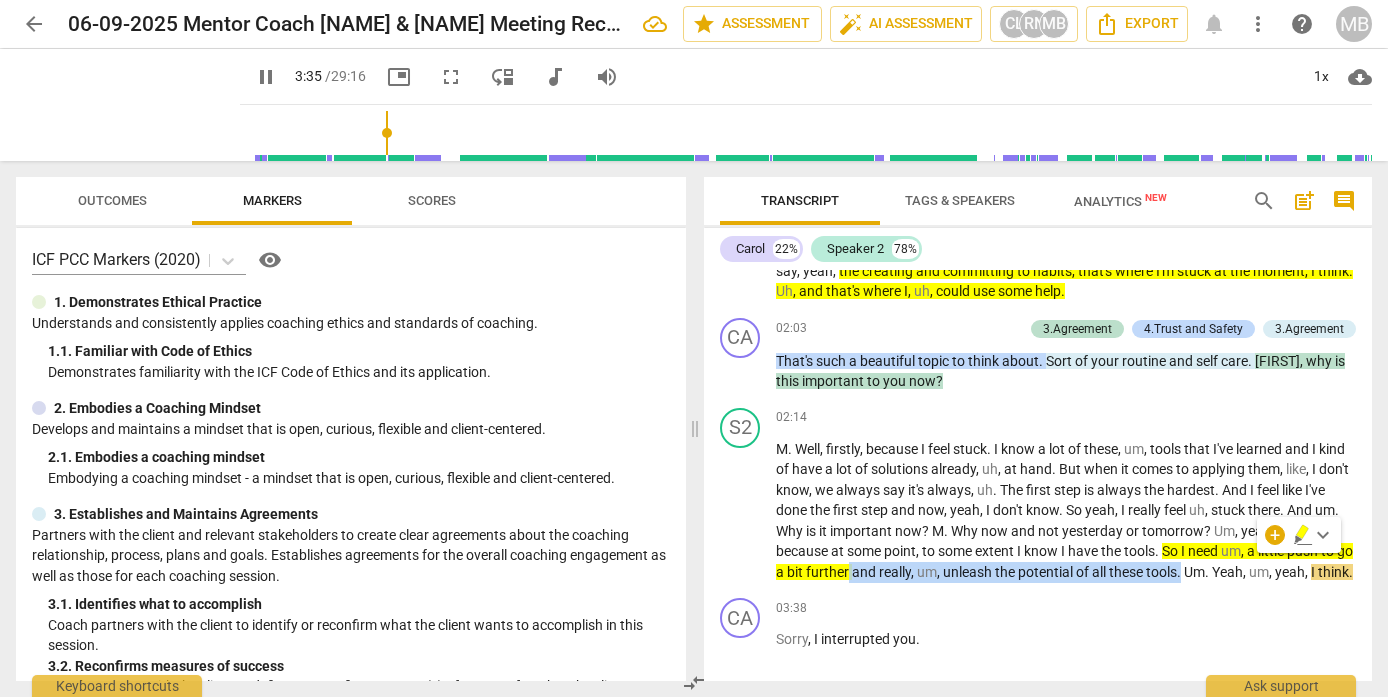 click 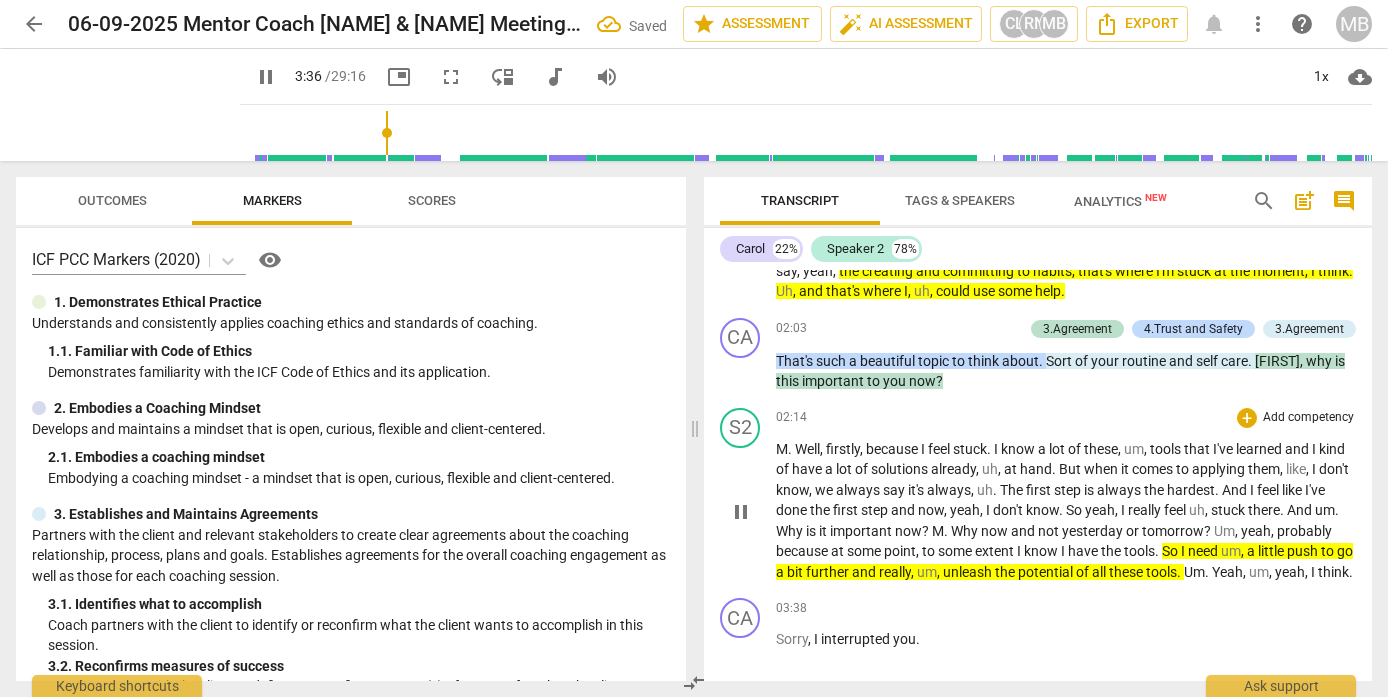 click on "yesterday" at bounding box center [1094, 531] 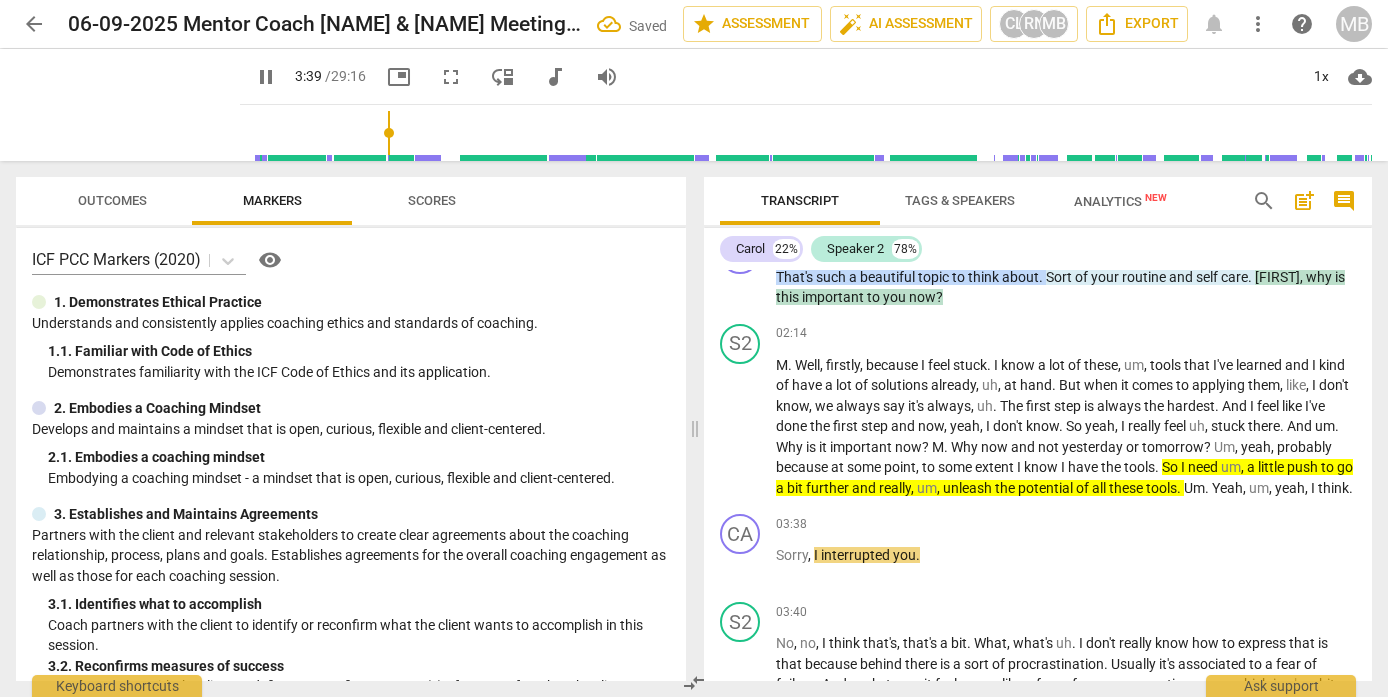 scroll, scrollTop: 616, scrollLeft: 0, axis: vertical 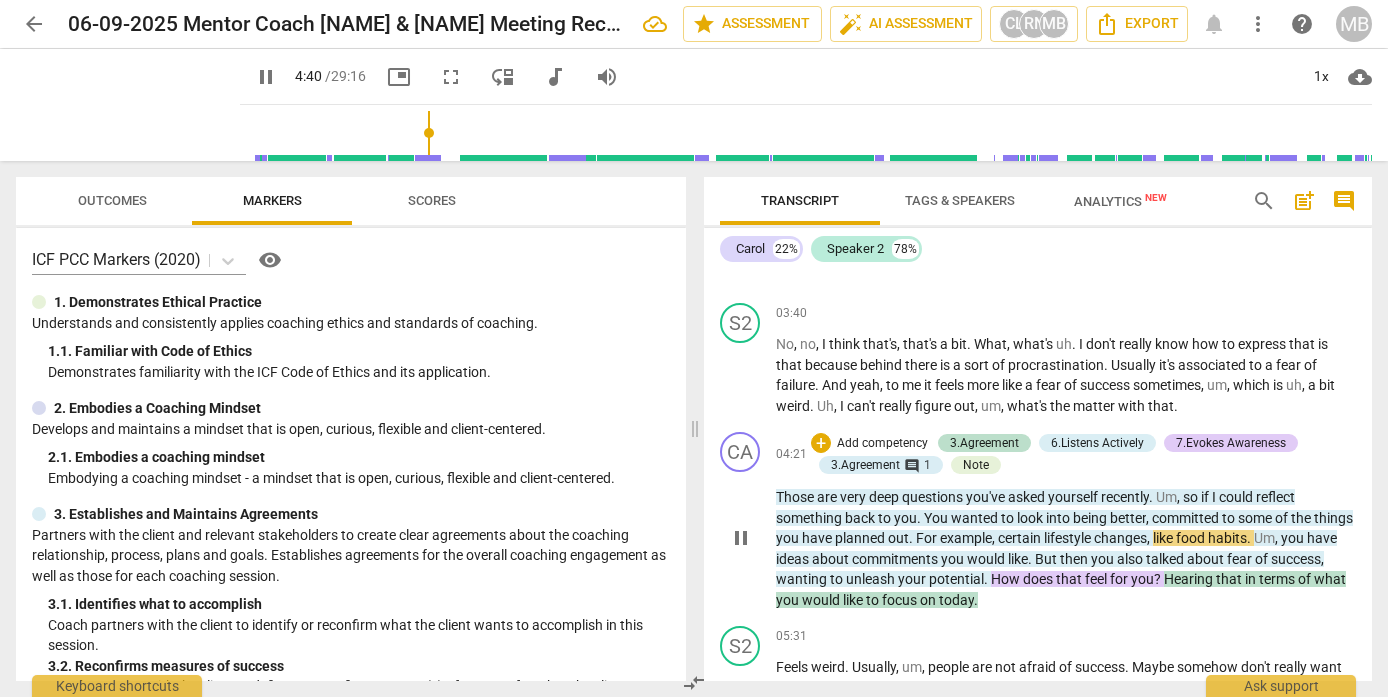 click on "pause" at bounding box center [741, 538] 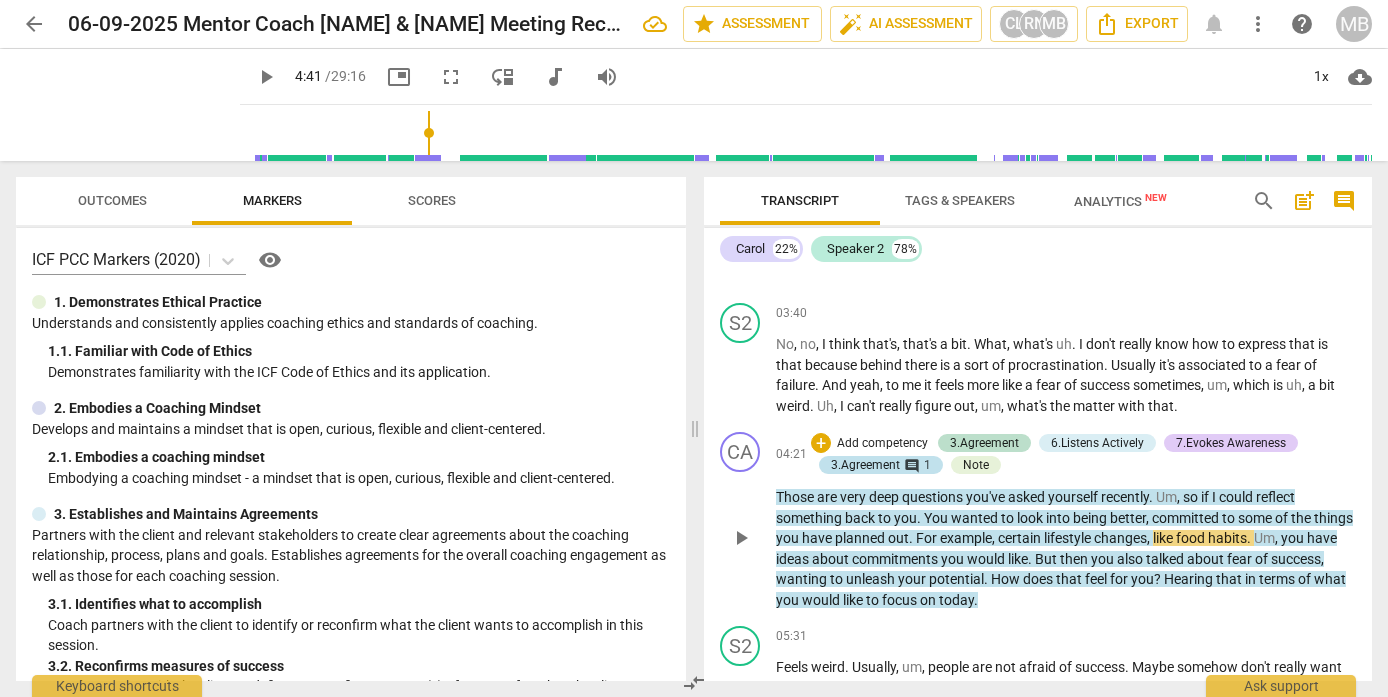 click on "3.Agreement" at bounding box center [865, 465] 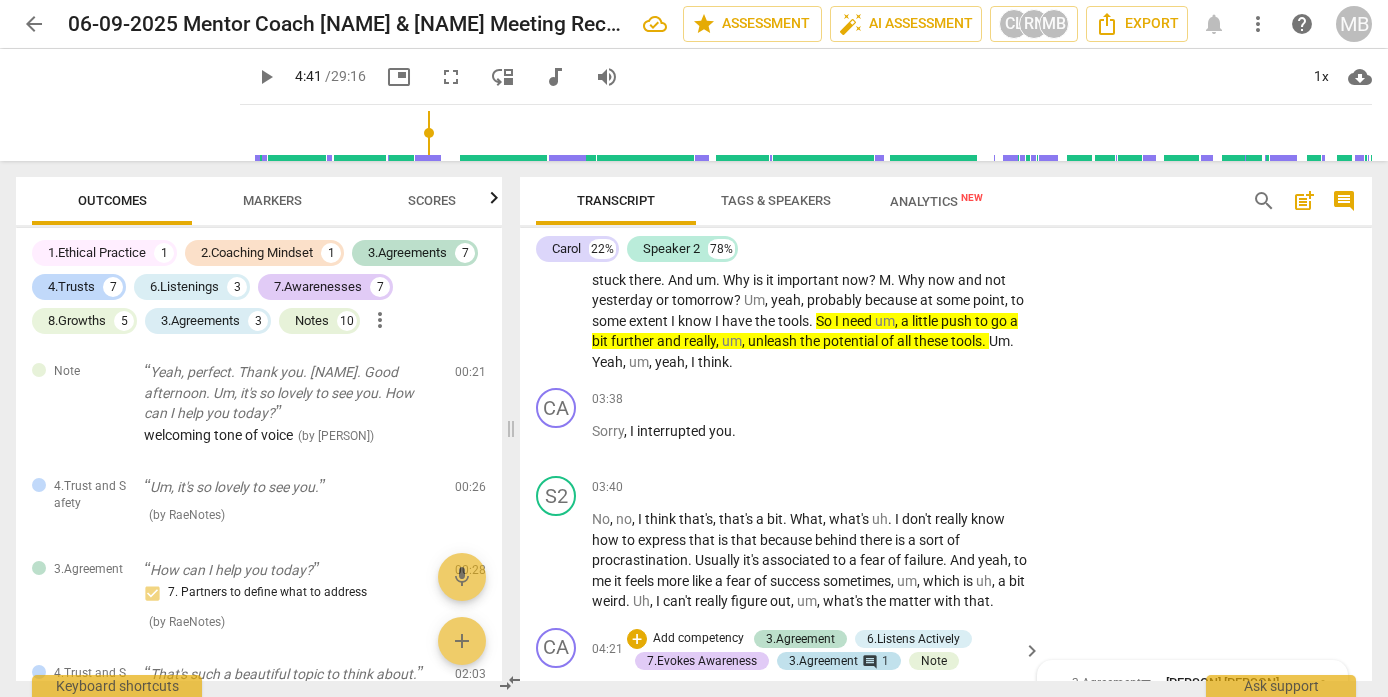 scroll, scrollTop: 617, scrollLeft: 0, axis: vertical 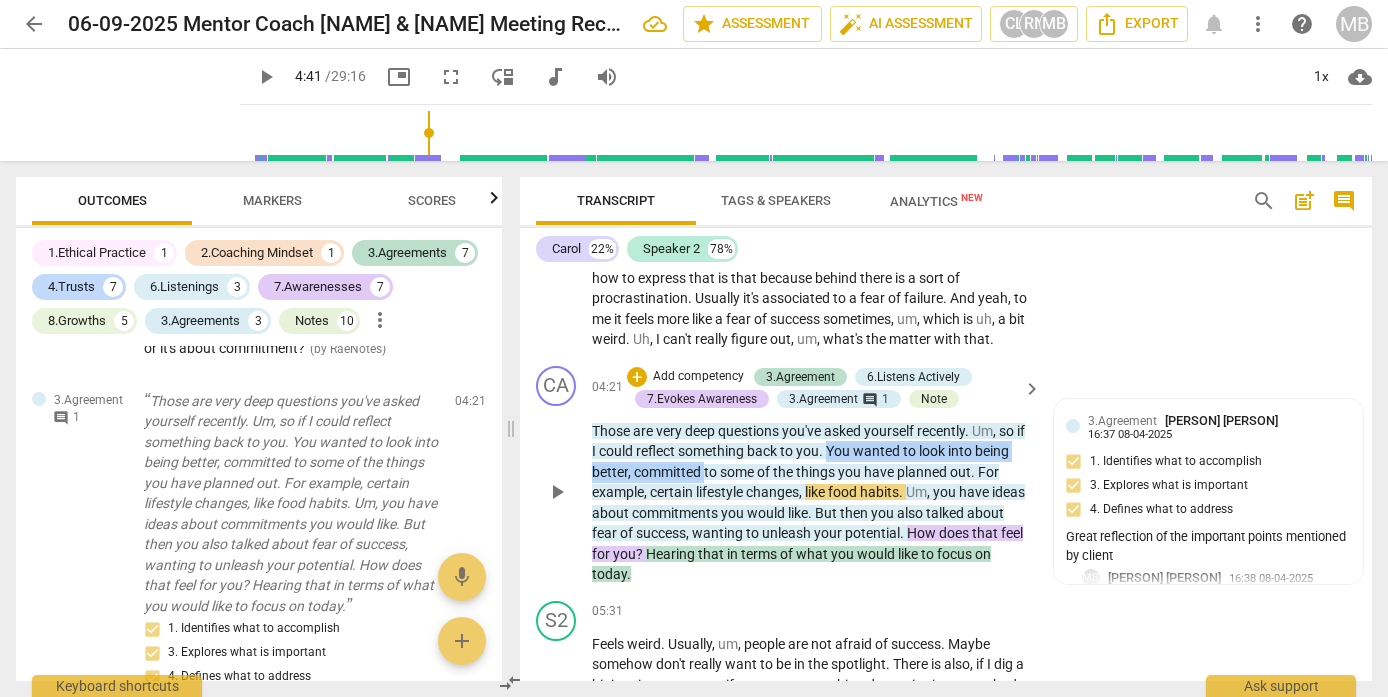 drag, startPoint x: 839, startPoint y: 451, endPoint x: 705, endPoint y: 470, distance: 135.34032 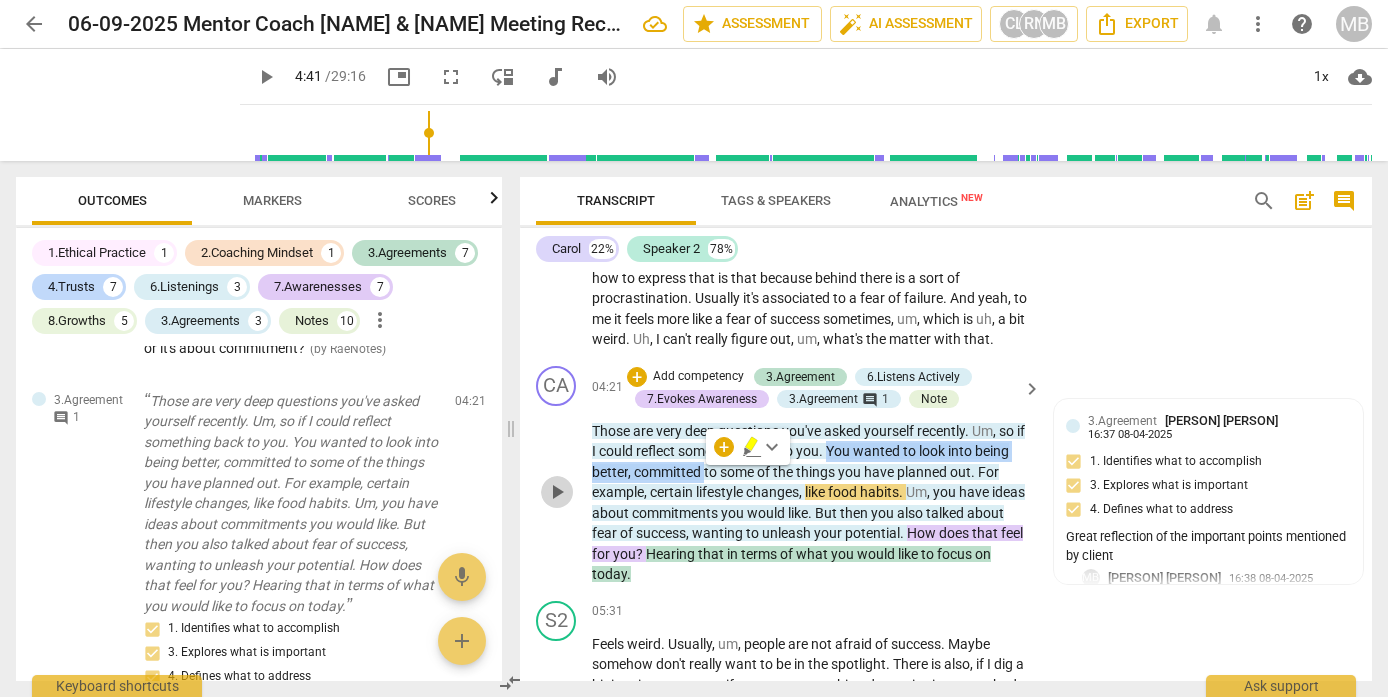 click on "play_arrow" at bounding box center [557, 492] 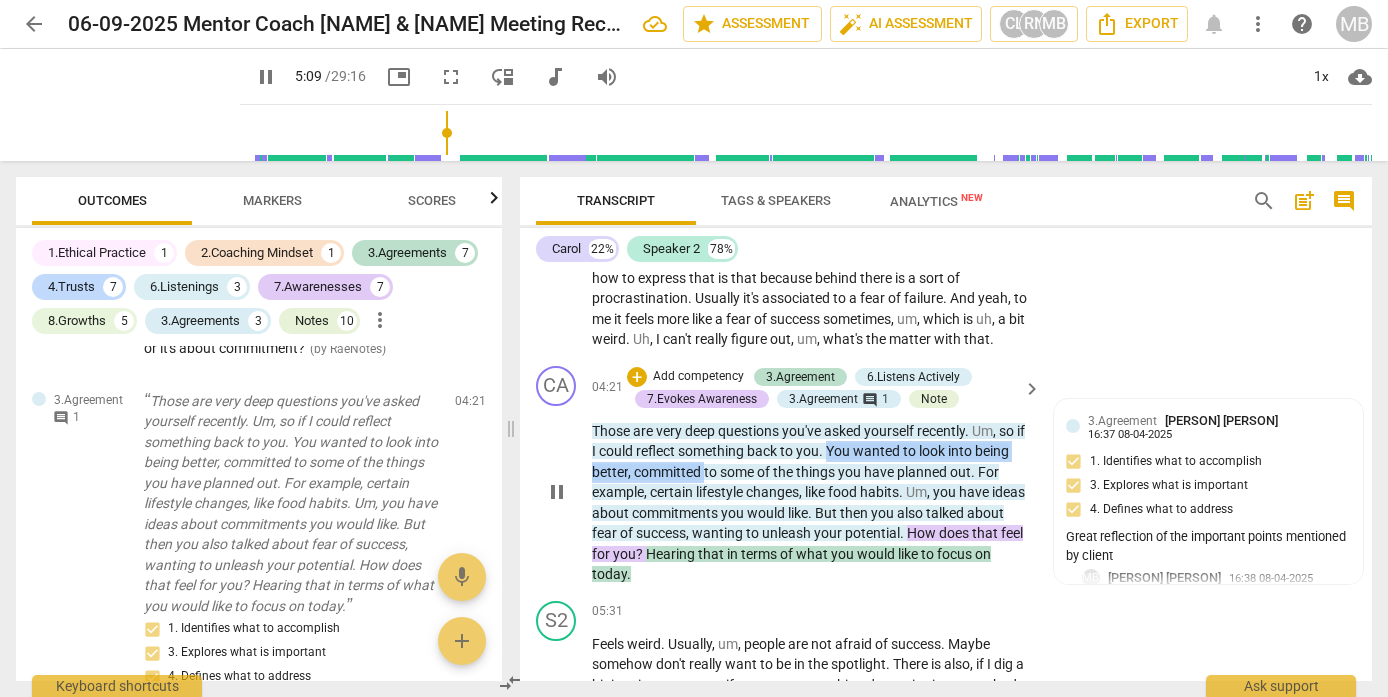 click on "pause" at bounding box center [557, 492] 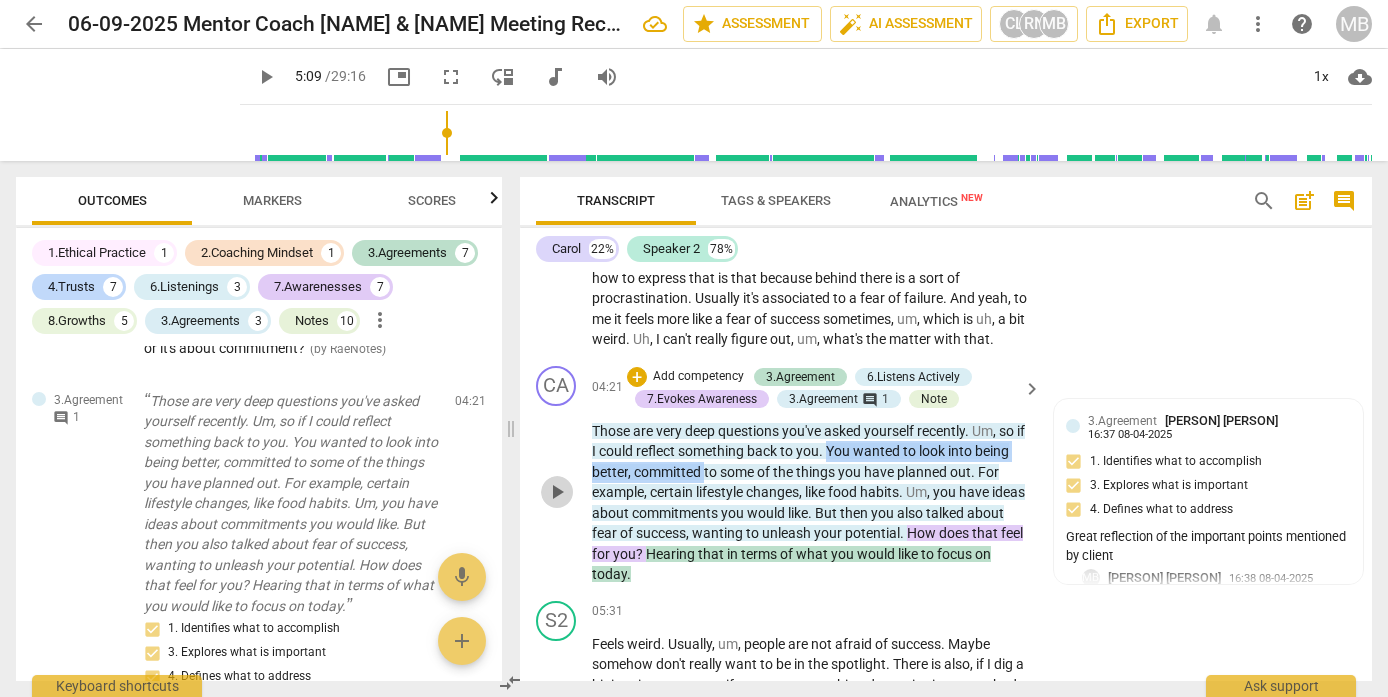 click on "play_arrow" at bounding box center (557, 492) 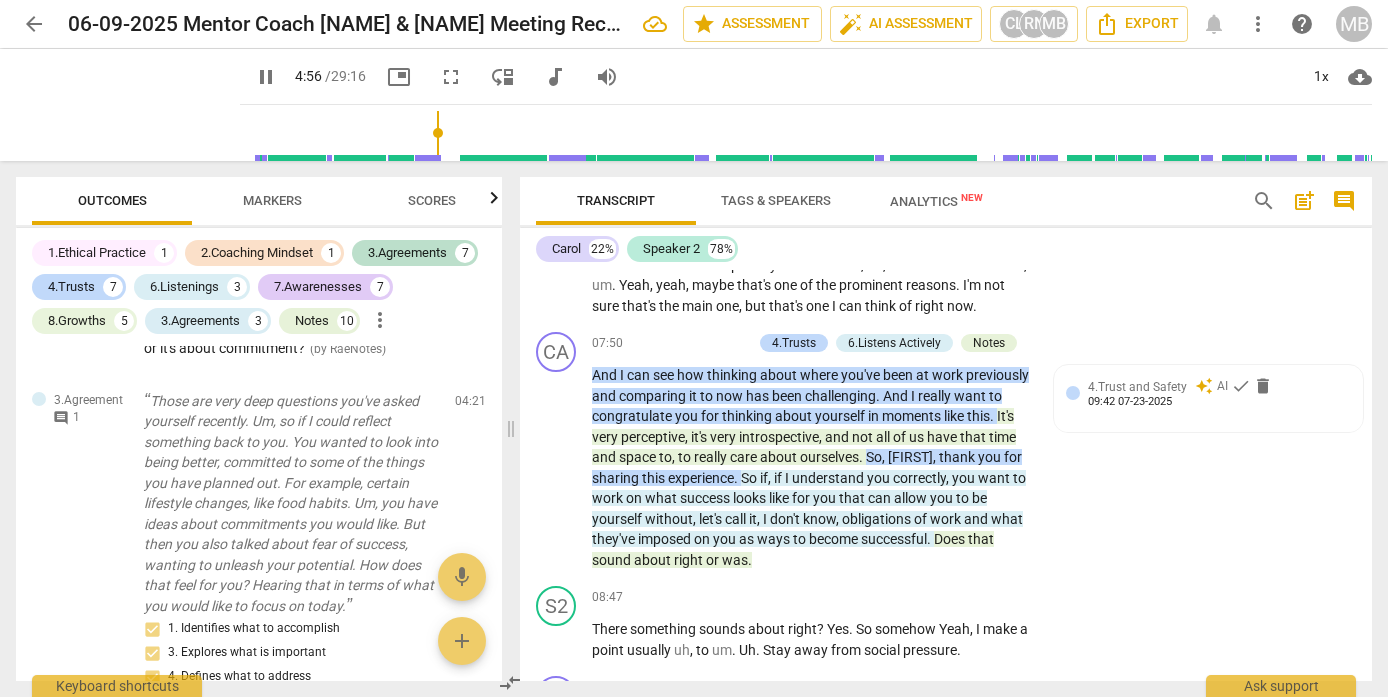 scroll, scrollTop: 1830, scrollLeft: 0, axis: vertical 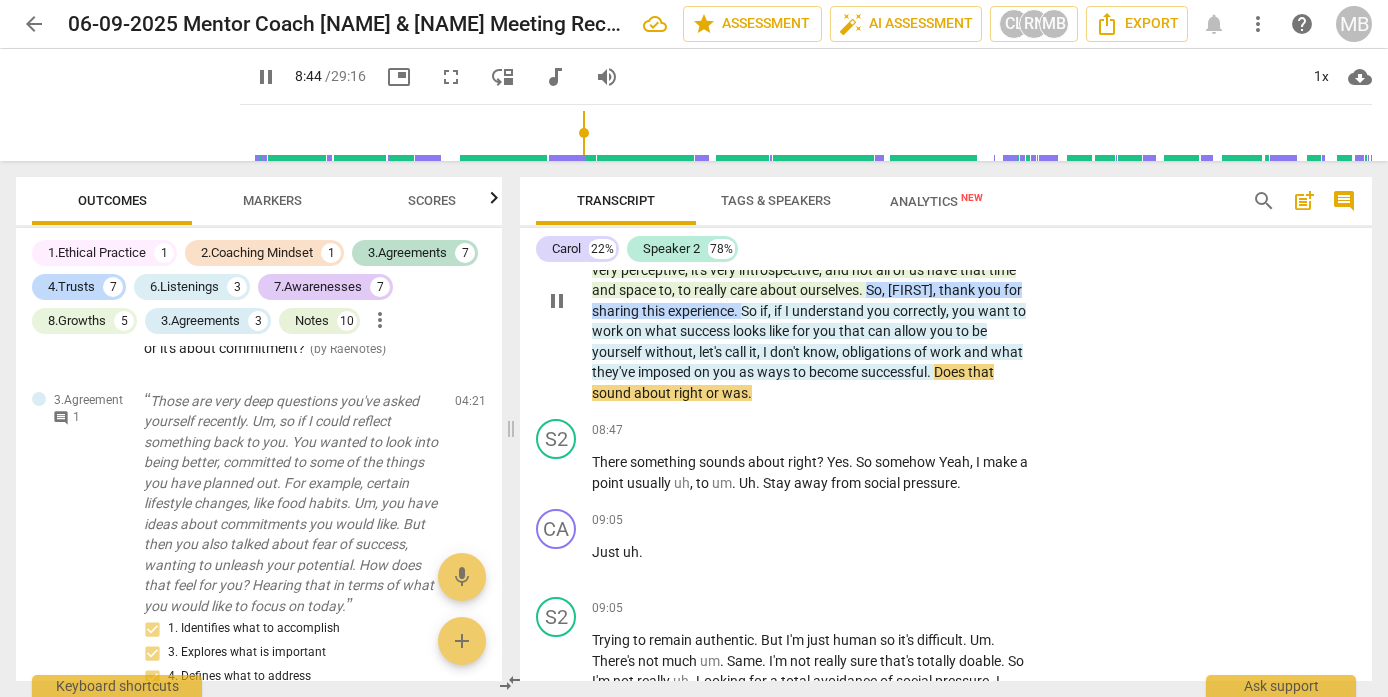 click on "pause" at bounding box center [557, 301] 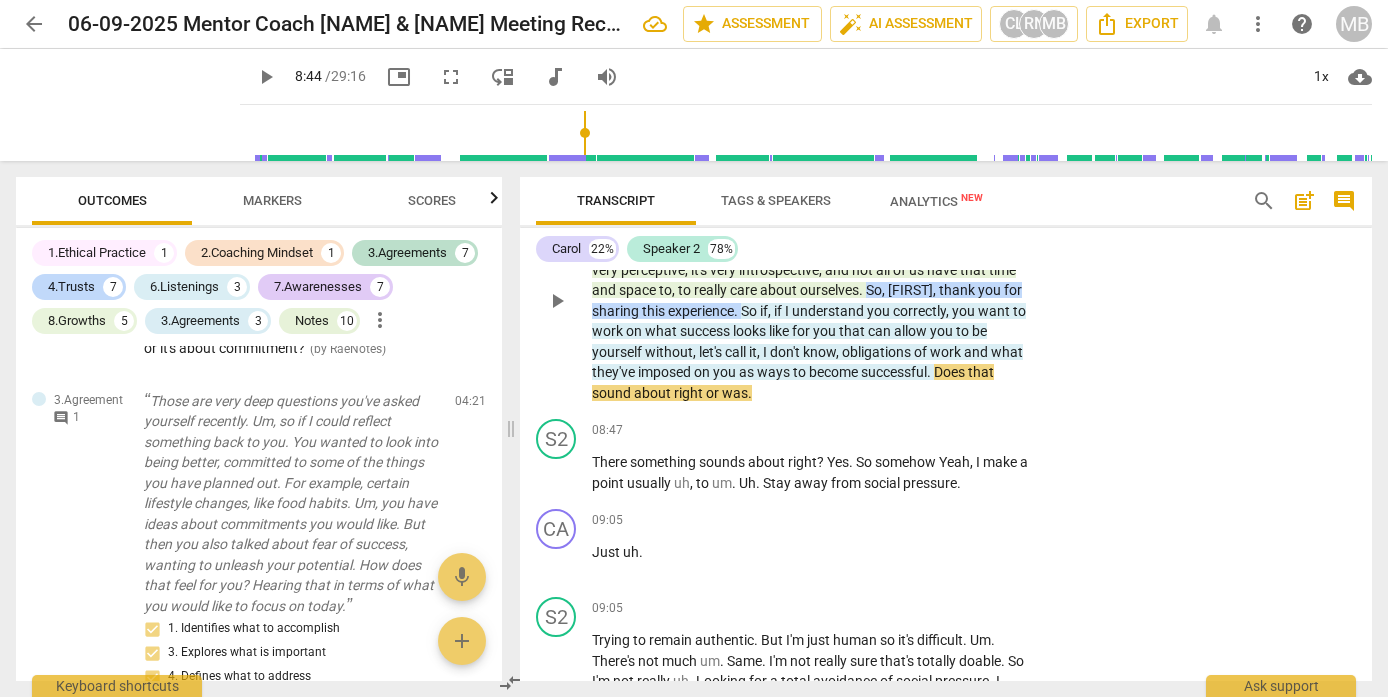 click on "CA play_arrow pause 07:50 + Add competency 4.Trusts 6.Listens Actively Notes keyboard_arrow_right And   I   can   see   how   thinking   about   where   you've   been   at   work   previously   and   comparing   it   to   now   has   been   challenging .   And   I   really   want   to   congratulate   you   for   thinking   about   yourself   in   moments   like   this .   It's   very   perceptive ,   it's   very   introspective ,   and   not   all   of   us   have   that   time   and   space   to ,   to   really   care   about   ourselves .   So   ,   [PERSON] ,   thank   you   for   sharing   this   experience .   So   if ,   if   I   understand   you   correctly ,   you   want   to   work   on   what   success   looks   like   for   you   that   can   allow   you   to   be   yourself   without ,   let's   call   it ,   I   don't   know ,   obligations   of   work   and   what   they've   imposed   on   you   as   ways   to   become   successful .   Does   that   sound   about   right   or   was . AI check" at bounding box center (946, 284) 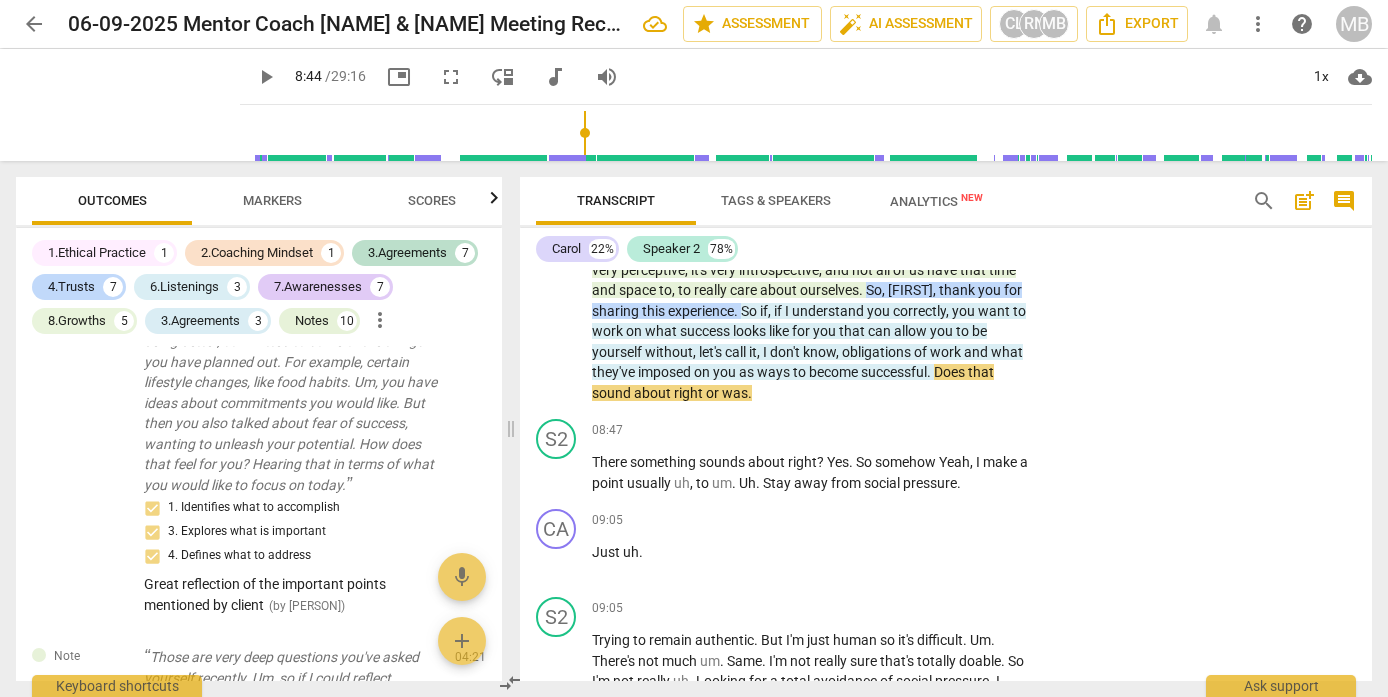 scroll, scrollTop: 801, scrollLeft: 0, axis: vertical 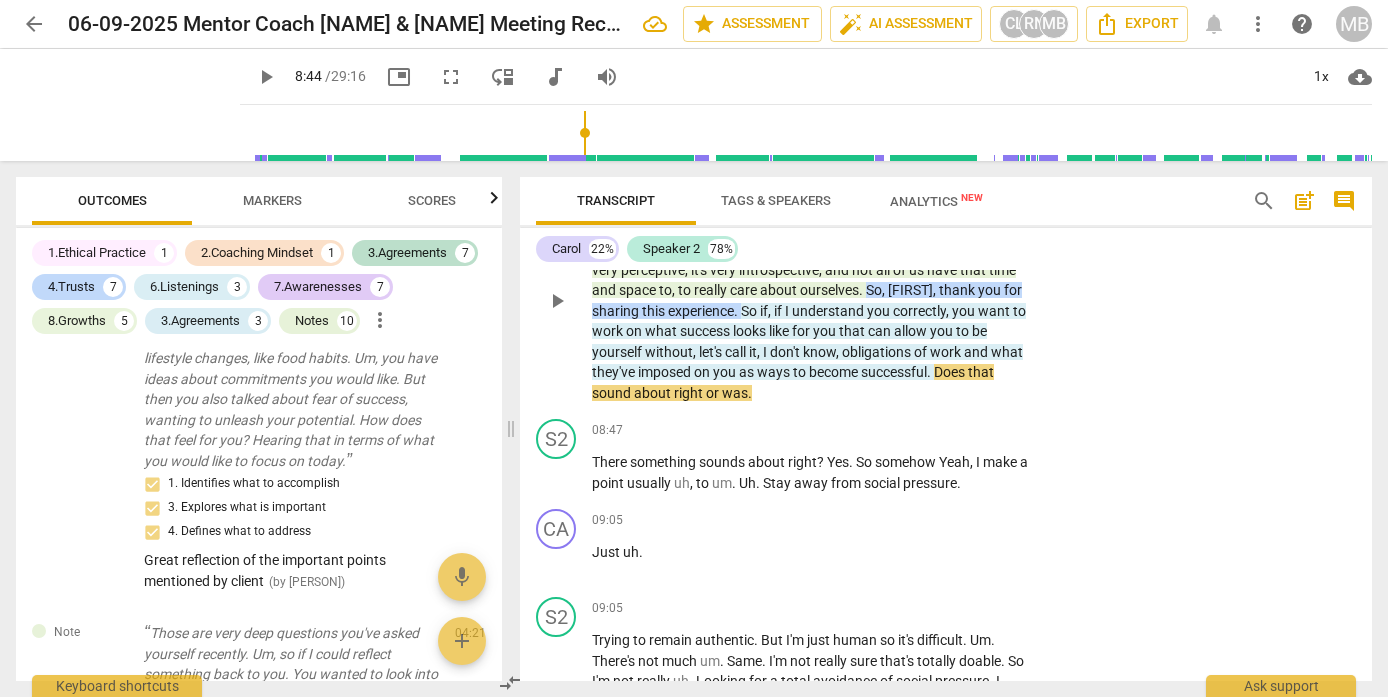 click on "play_arrow" at bounding box center (557, 301) 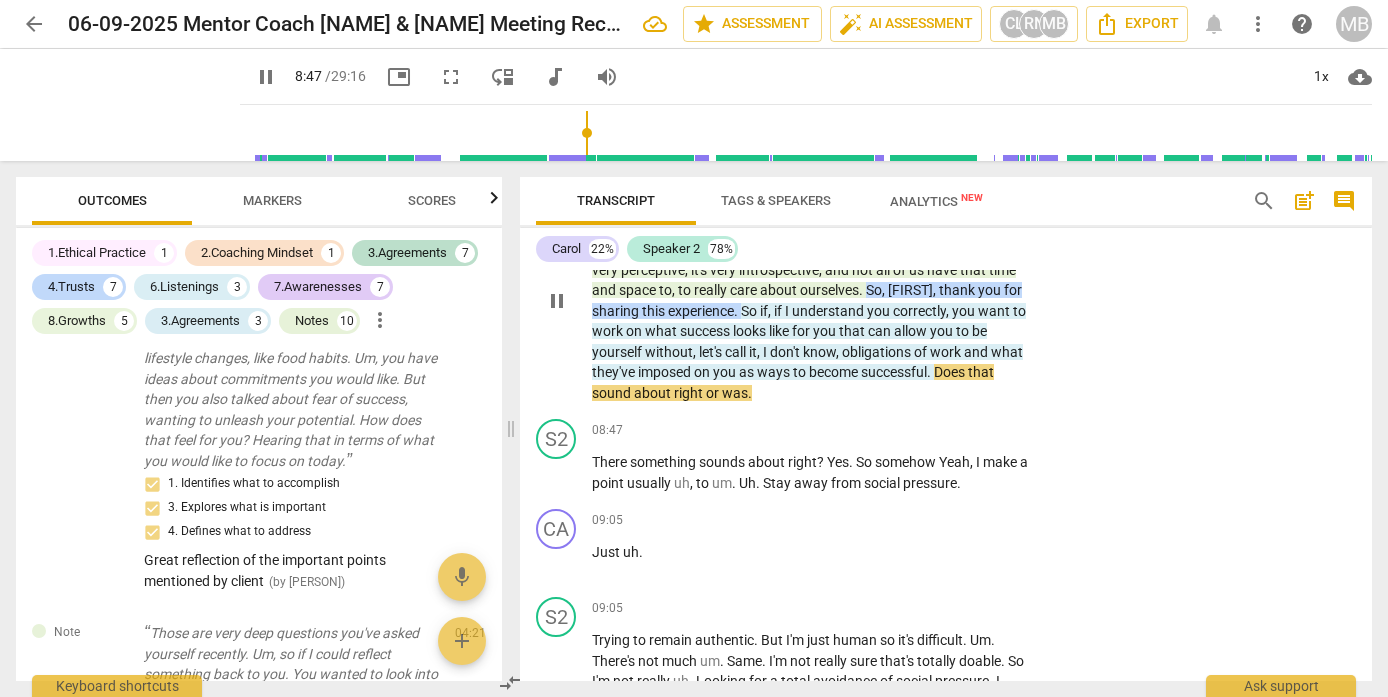 click on "pause" at bounding box center (557, 301) 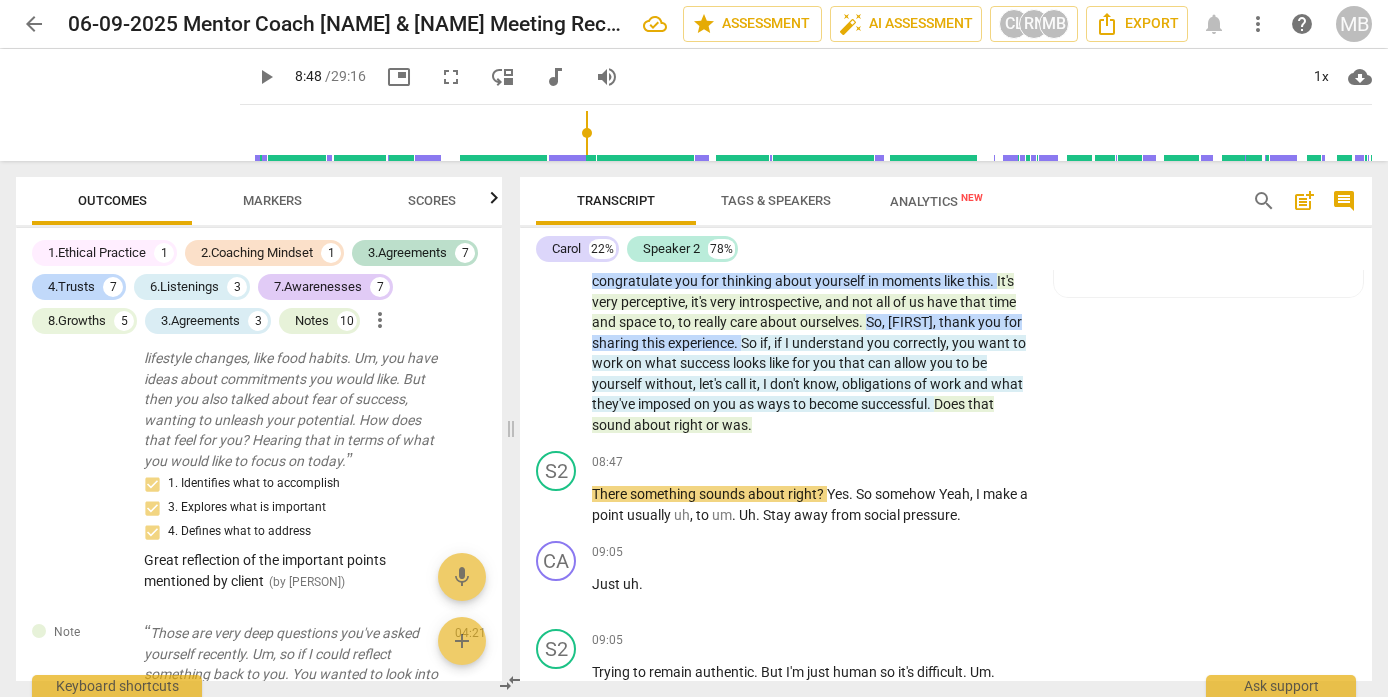 scroll, scrollTop: 1887, scrollLeft: 0, axis: vertical 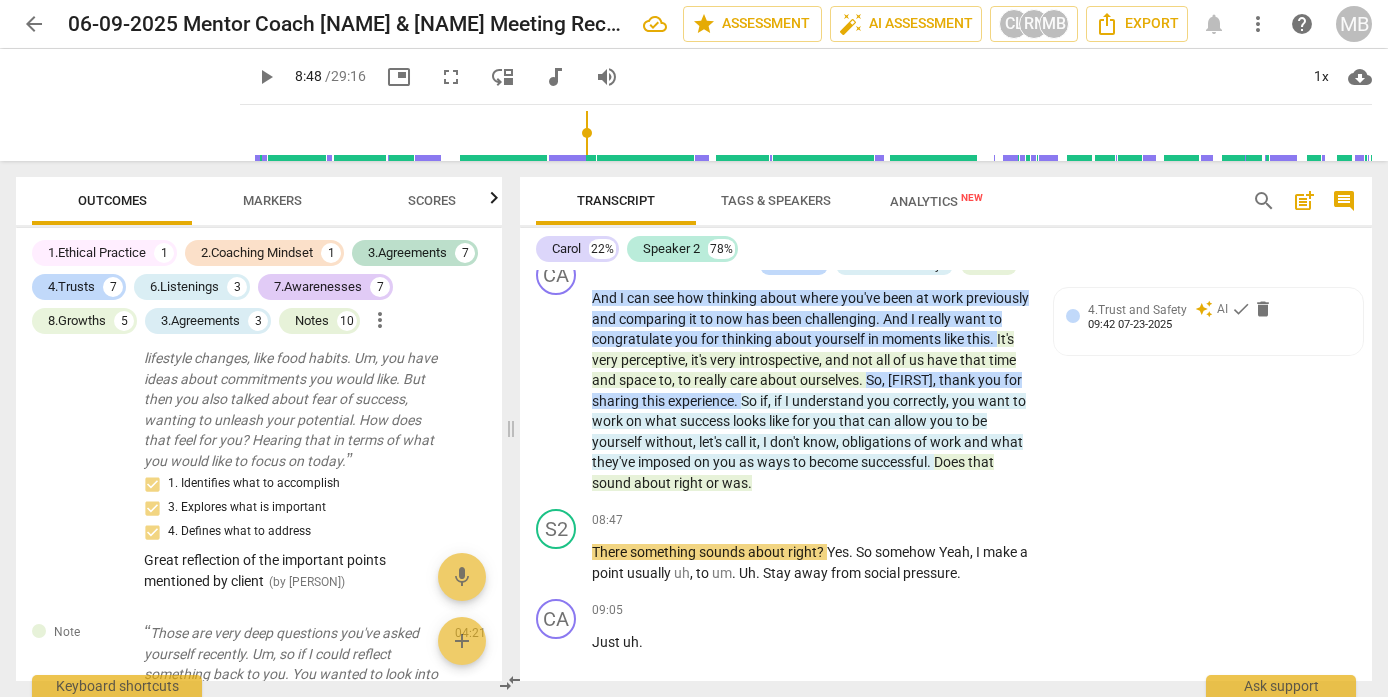 click on "play_arrow" at bounding box center [266, 77] 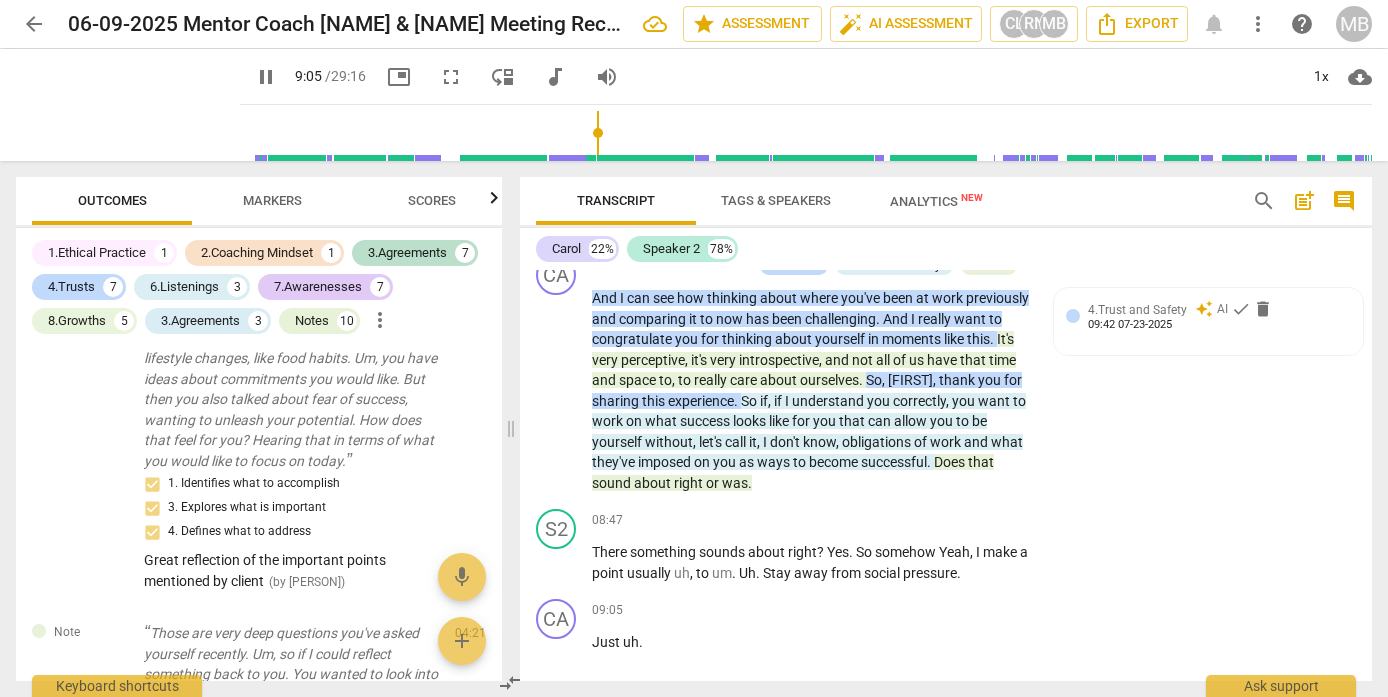 scroll, scrollTop: 2343, scrollLeft: 0, axis: vertical 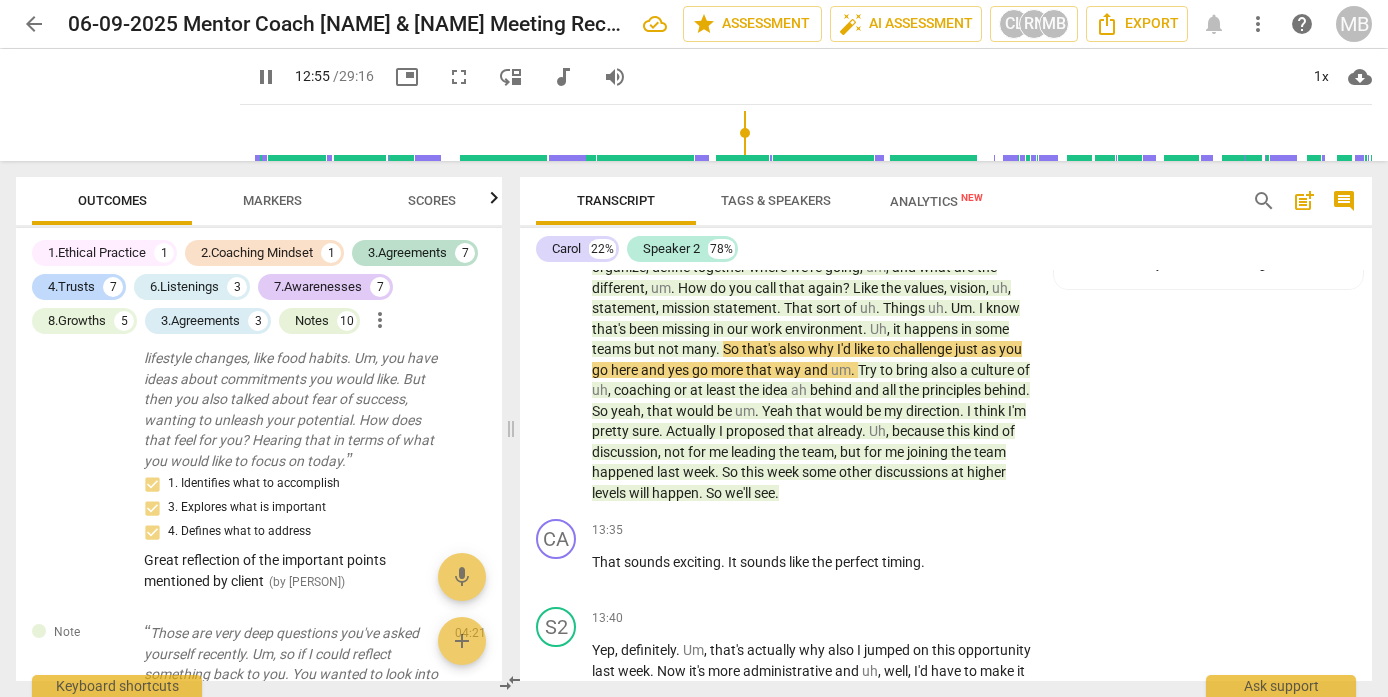 click on "pause" at bounding box center (266, 77) 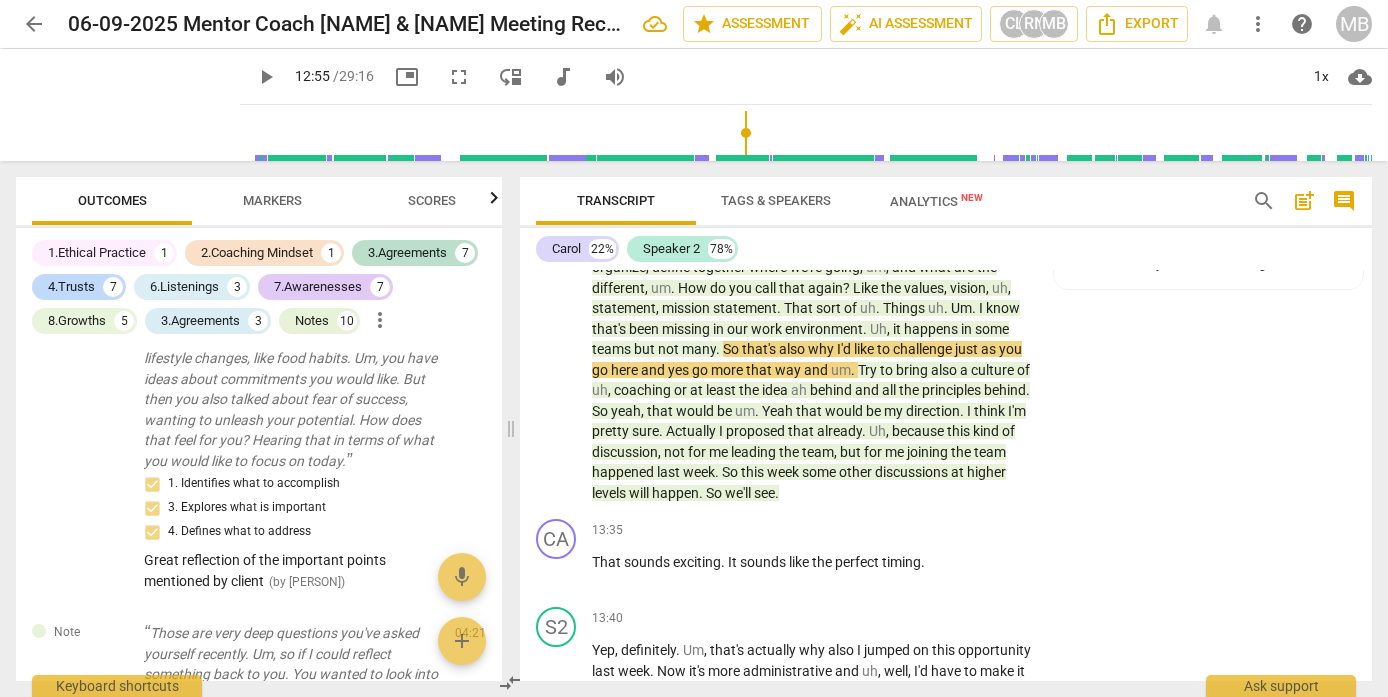 scroll, scrollTop: 2797, scrollLeft: 0, axis: vertical 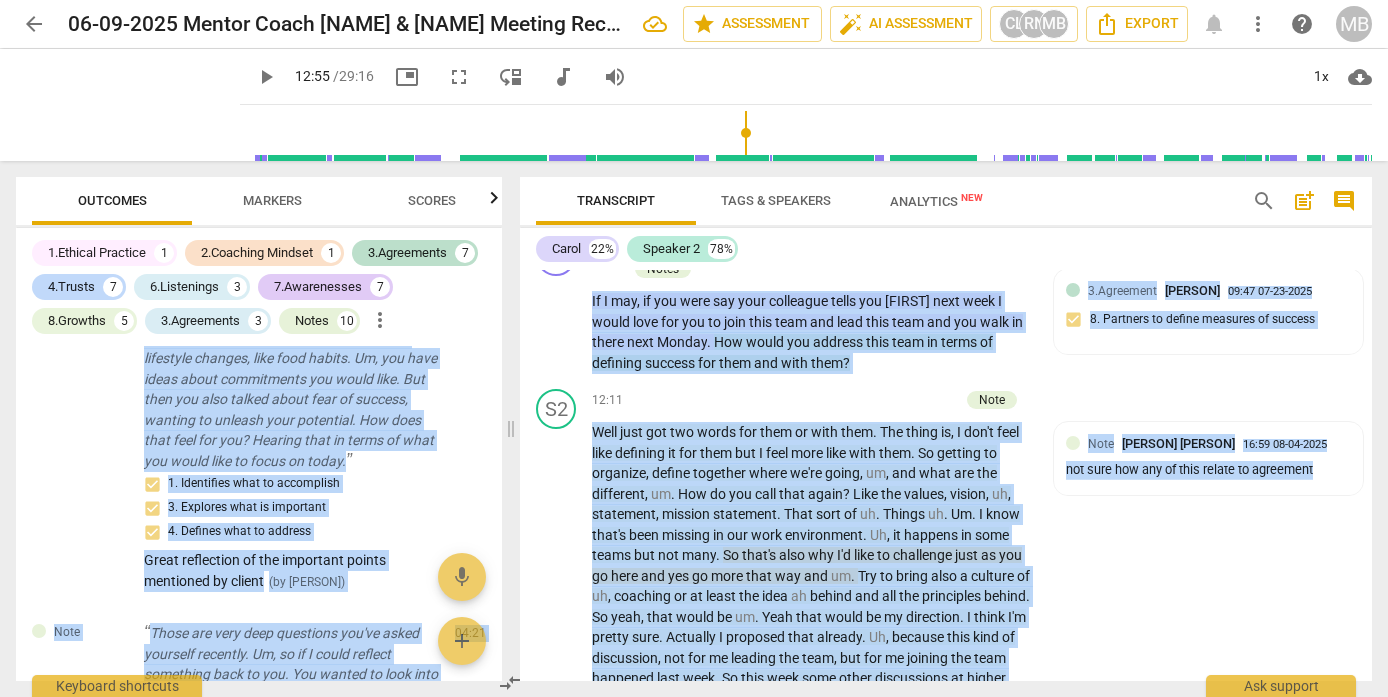 drag, startPoint x: 1364, startPoint y: 435, endPoint x: 1370, endPoint y: 149, distance: 286.06293 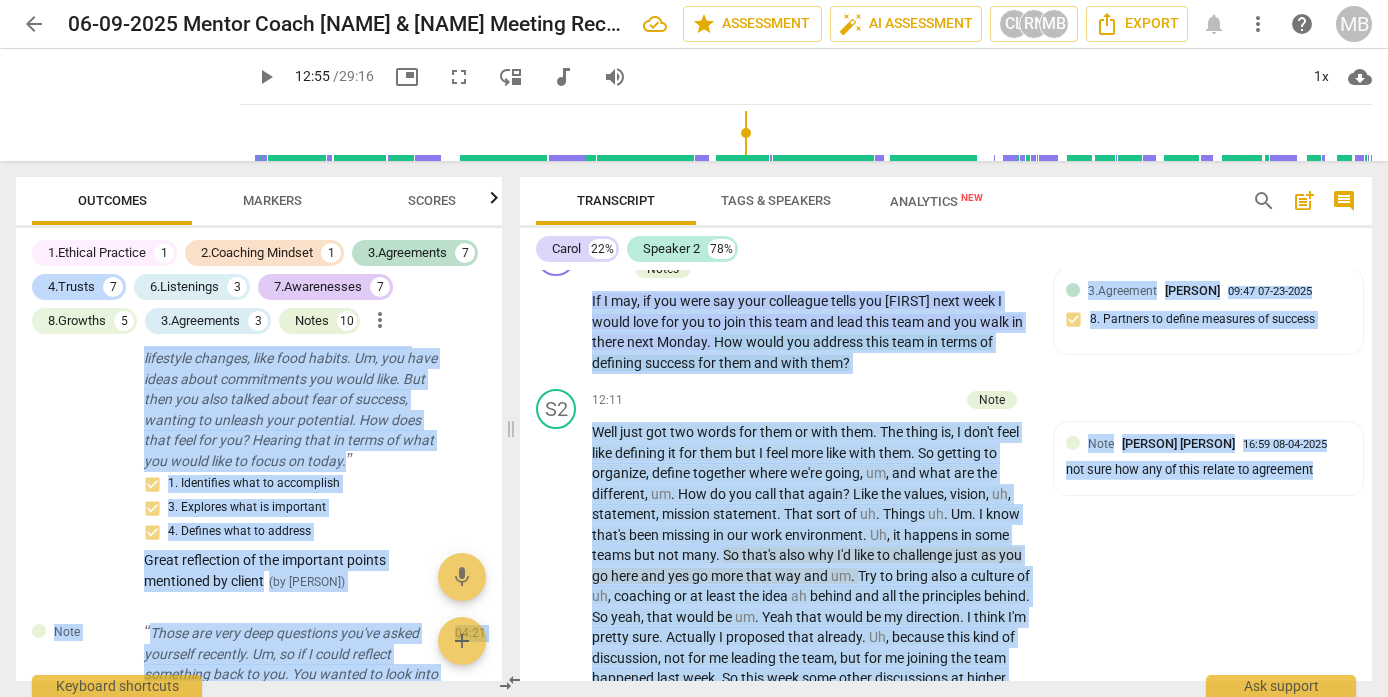 scroll, scrollTop: 0, scrollLeft: 0, axis: both 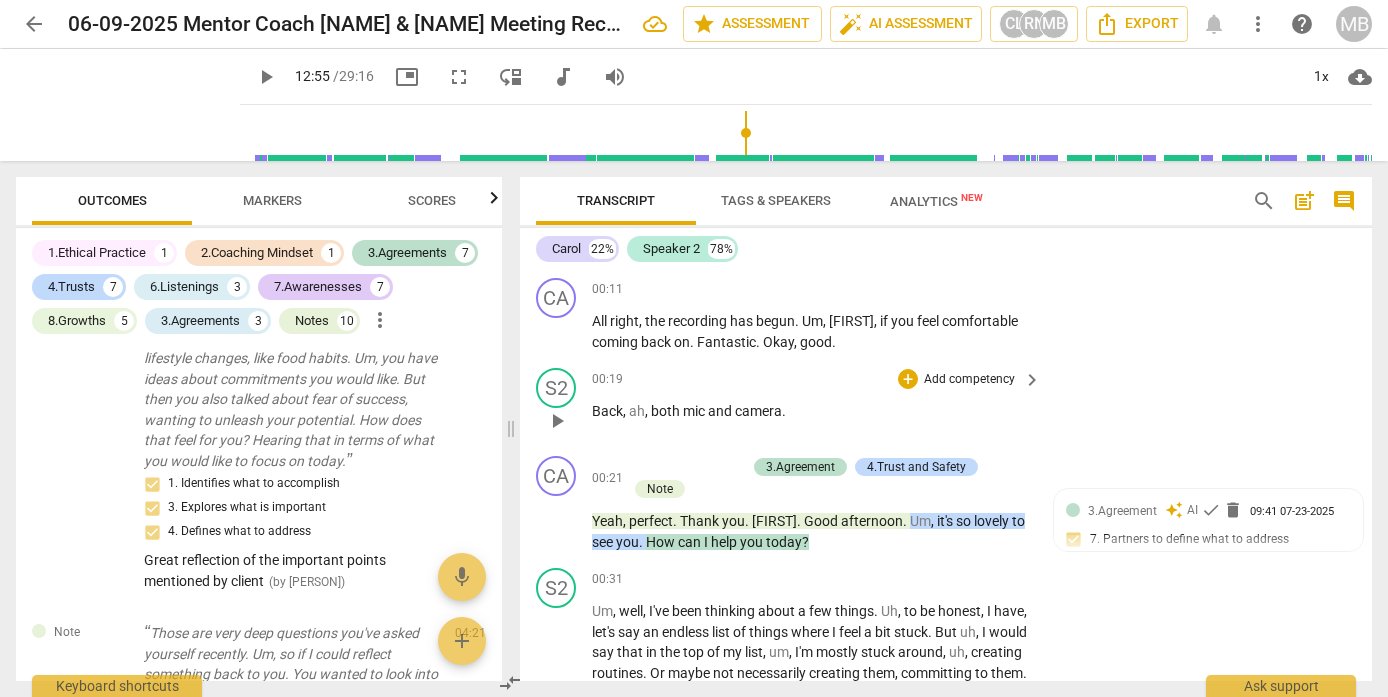 click on "S2 play_arrow pause 00:19 + Add competency keyboard_arrow_right Back ,   ah ,   both   mic   and   camera ." at bounding box center (946, 404) 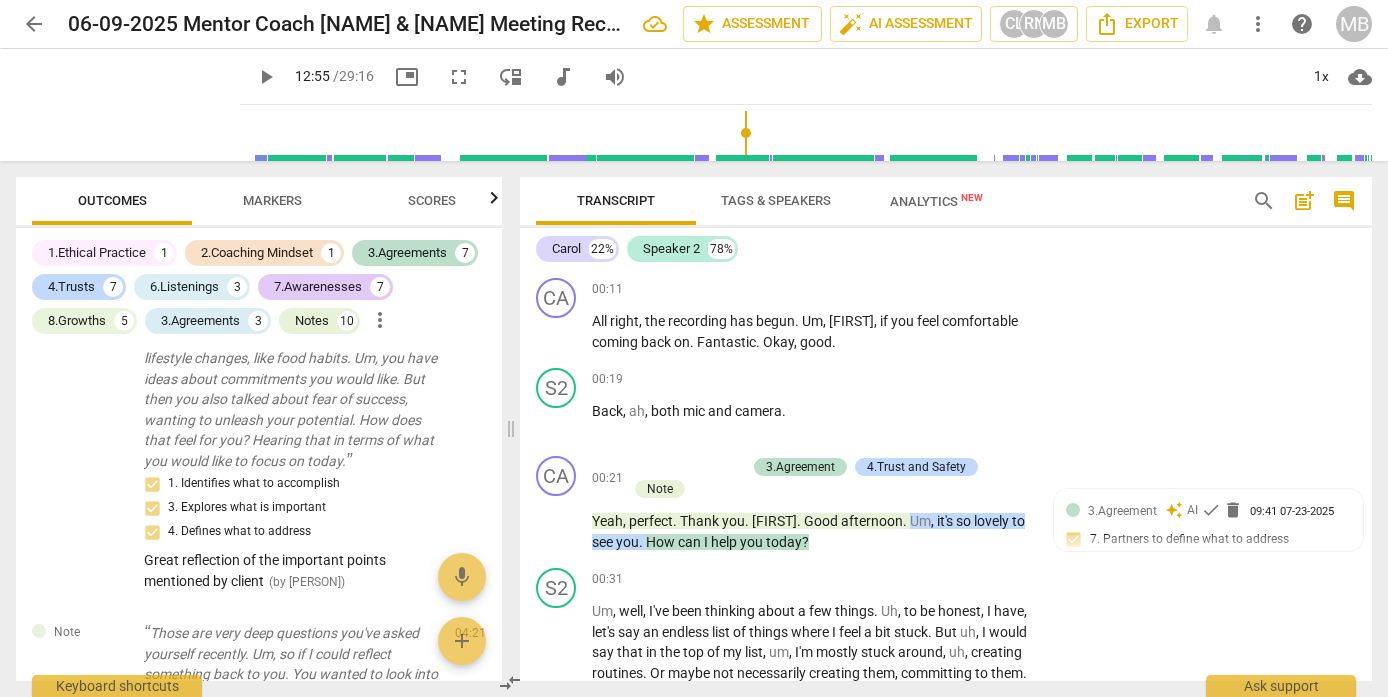 click on "Transcript Tags & Speakers Analytics   New search post_add comment [PERSON] 22% Speaker 2 78% CA play_arrow pause 00:11 + Add competency keyboard_arrow_right All   right ,   the   recording   has   begun .   Um ,   [PERSON] ,   if   you   feel   comfortable   coming   back   on .   Fantastic .   Okay ,   good . S2 play_arrow pause 00:19 + Add competency keyboard_arrow_right Back ,   ah ,   both   mic   and   camera . CA play_arrow pause 00:21 + Add competency 3.Agreement 4.Trust and Safety Note keyboard_arrow_right Yeah ,   perfect .   Thank   you .   [PERSON] .   Good   afternoon .   Um ,   it's   so   lovely   to   see   you .   How   can   I   help   you   today ? 3.Agreement auto_awesome AI check delete 09:41 07-23-2025 7. Partners to define what to address S2 play_arrow pause 00:31 + Add competency keyboard_arrow_right Um ,   well ,   I've   been   thinking   about   a   few   things .   Uh ,   to   be   honest ,   I   have ,   let's   say   an   endless   list   of   things   where   I   feel   a   bit   ." at bounding box center [950, 429] 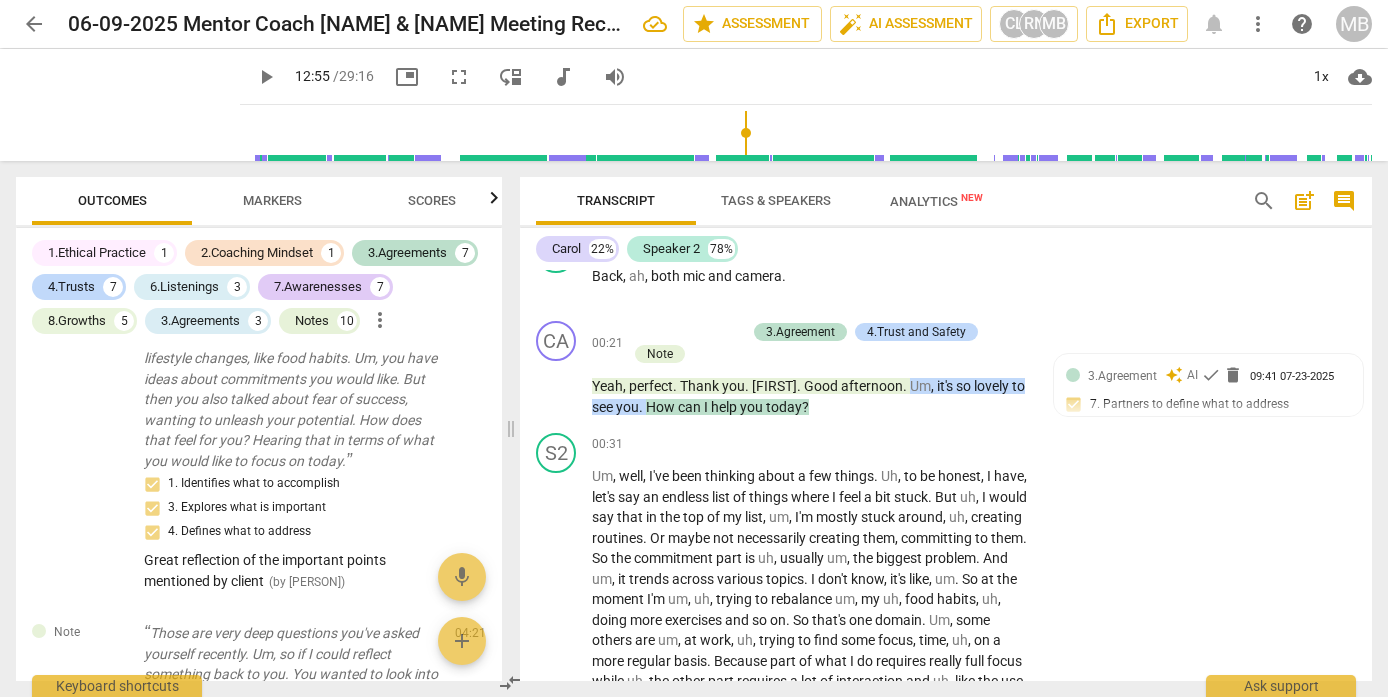 scroll, scrollTop: 154, scrollLeft: 0, axis: vertical 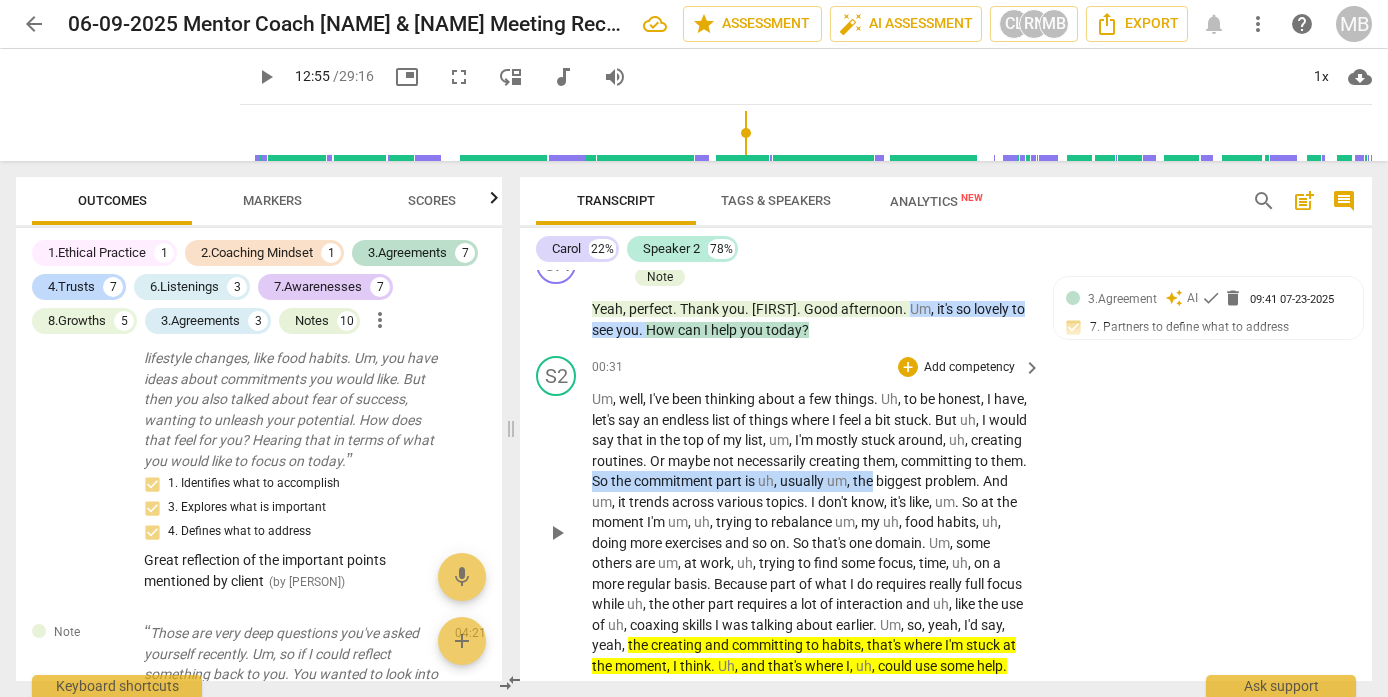 drag, startPoint x: 718, startPoint y: 475, endPoint x: 1004, endPoint y: 479, distance: 286.02798 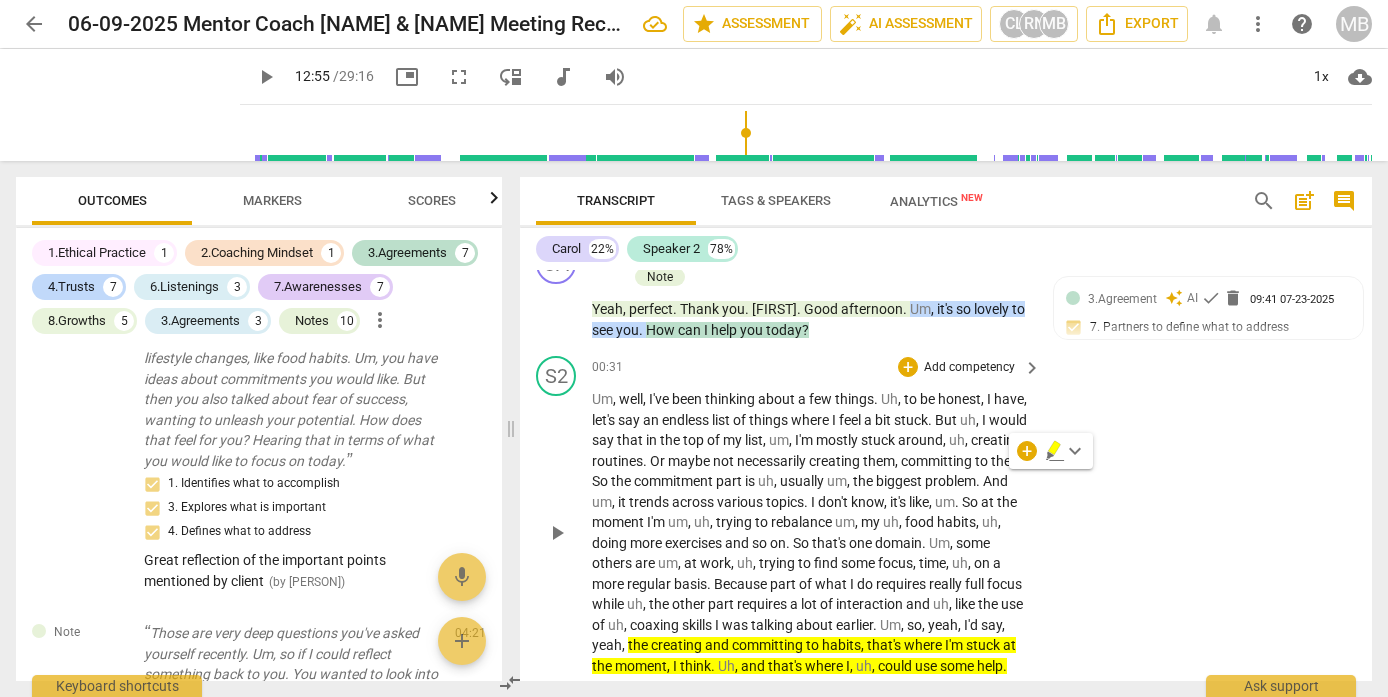 click on "problem" at bounding box center [950, 481] 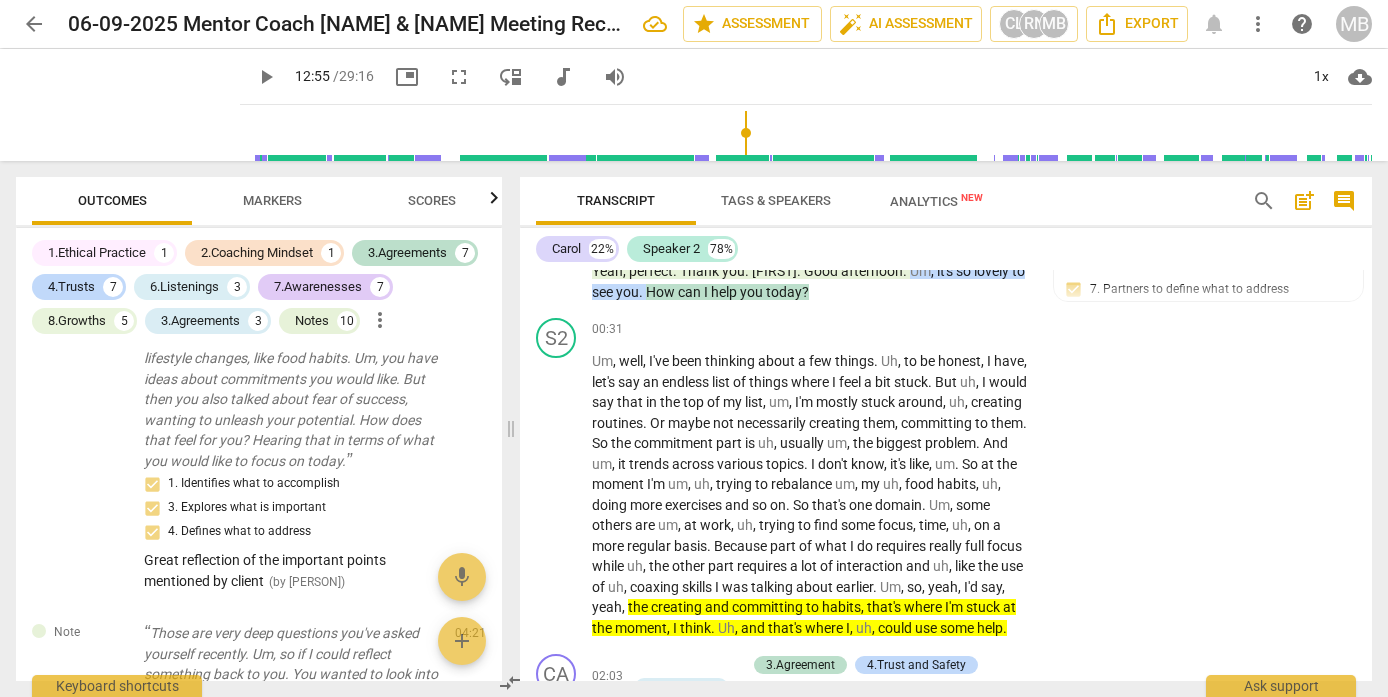 scroll, scrollTop: 270, scrollLeft: 0, axis: vertical 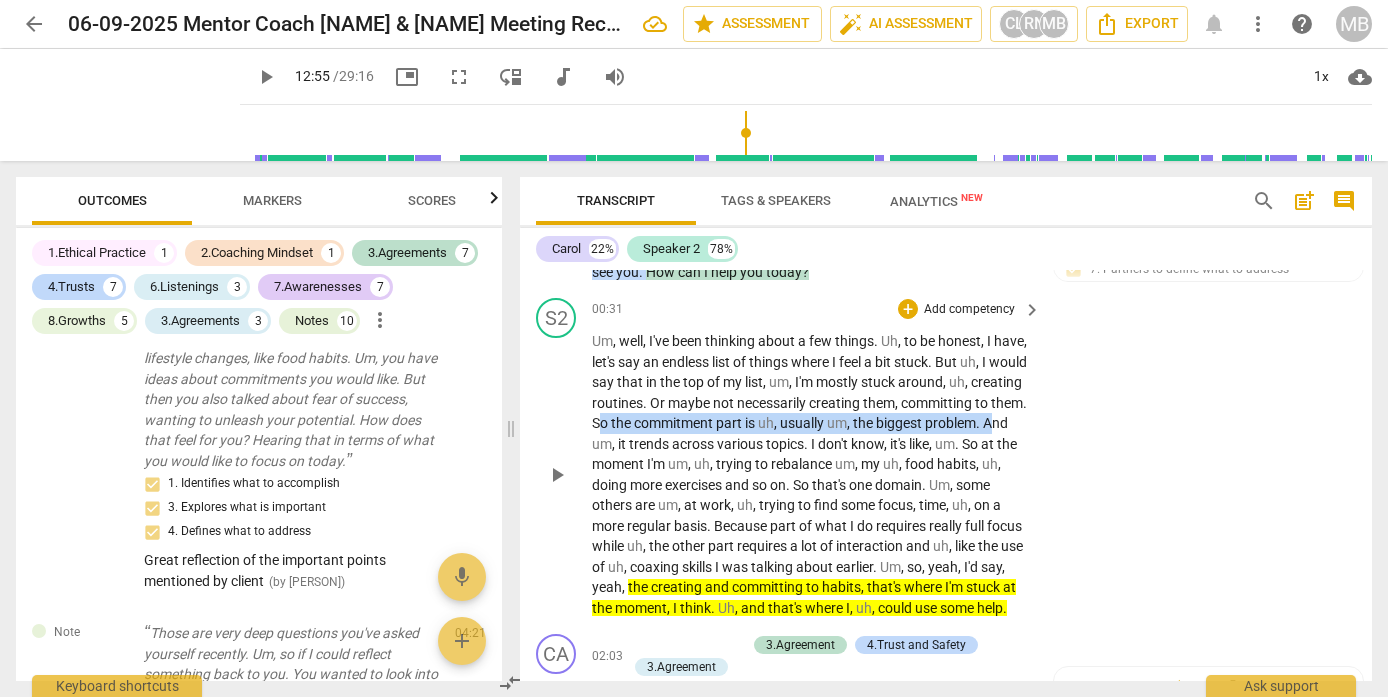 drag, startPoint x: 728, startPoint y: 416, endPoint x: 705, endPoint y: 444, distance: 36.23534 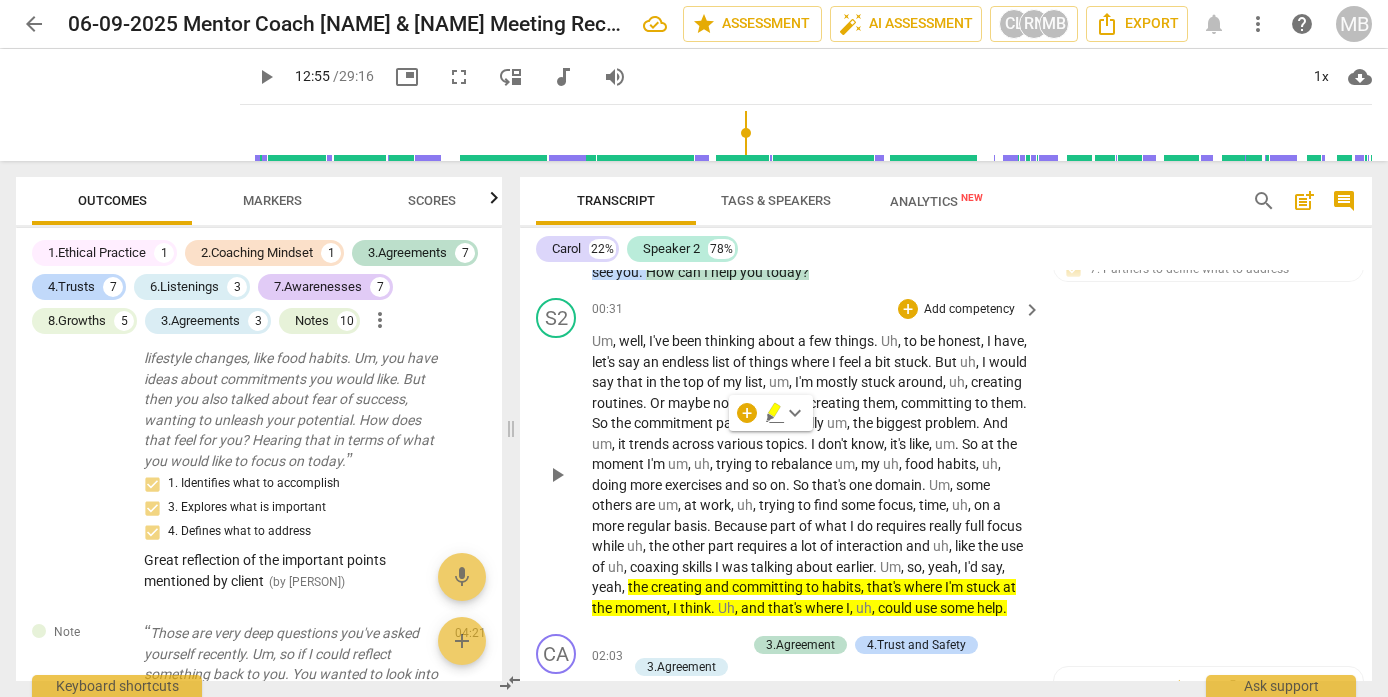 click on "Um ,   well ,   I've   been   thinking   about   a   few   things .   Uh ,   to   be   honest ,   I   have ,   let's   say   an   endless   list   of   things   where   I   feel   a   bit   stuck .   But   uh ,   I   would   say   that   in   the   top   of   my   list ,   um ,   I'm   mostly   stuck   around   uh ,   creating   routines .   Or   maybe   not   necessarily   creating   them ,   committing   to   them .   So   the   commitment   part   is   uh ,   usually   um ,   the   biggest   problem .   And   um ,   it   trends   across   various   topics .   I   don't   know ,   it's   like ,   um .   So   at   the   moment   I'm   um ,   uh ,   trying   to   rebalance   um ,   my   uh ,   food   habits ,   uh ,   doing   more   exercises   and   so   on .   So   that's   one   domain .   Um ,   some   others   are   um ,   at   work ,   uh ,   trying   to   find   some   focus ,   time ,   uh ,   on   a   more   regular   basis .   Because   part   of   what   I   do   requires   really   full   focus" at bounding box center [811, 474] 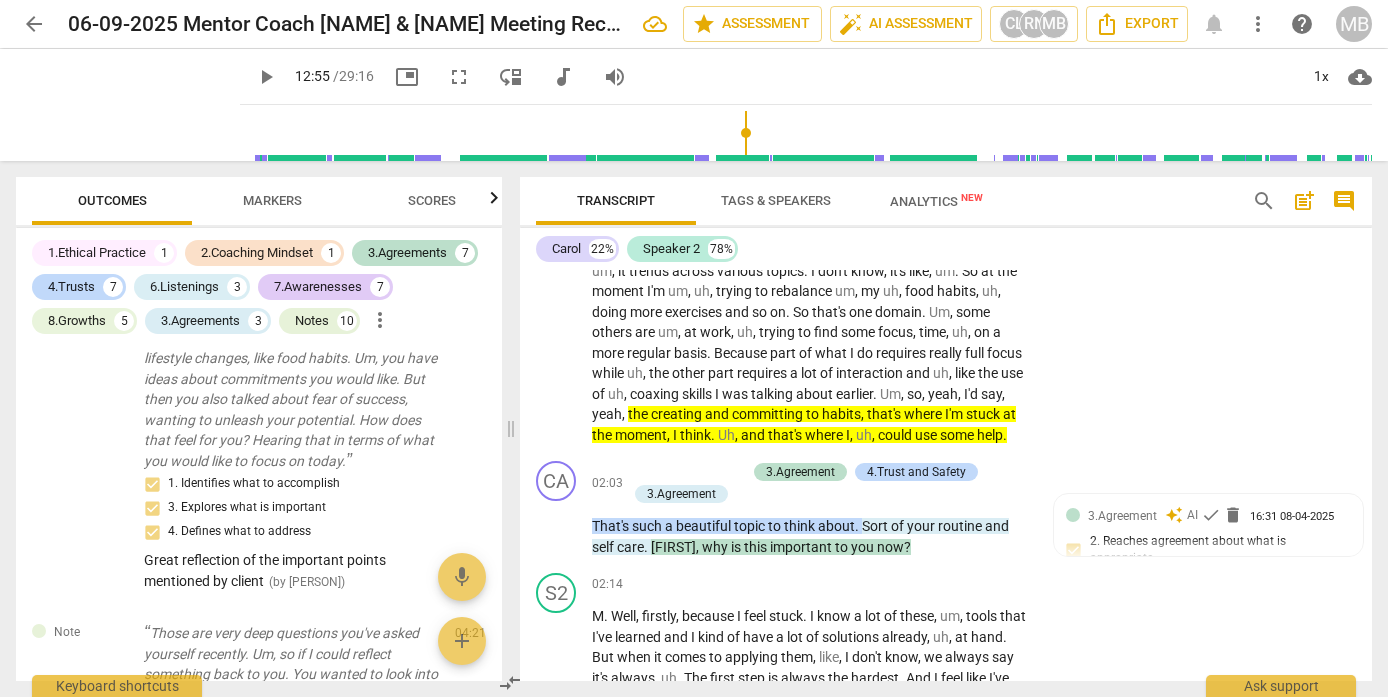 scroll, scrollTop: 462, scrollLeft: 0, axis: vertical 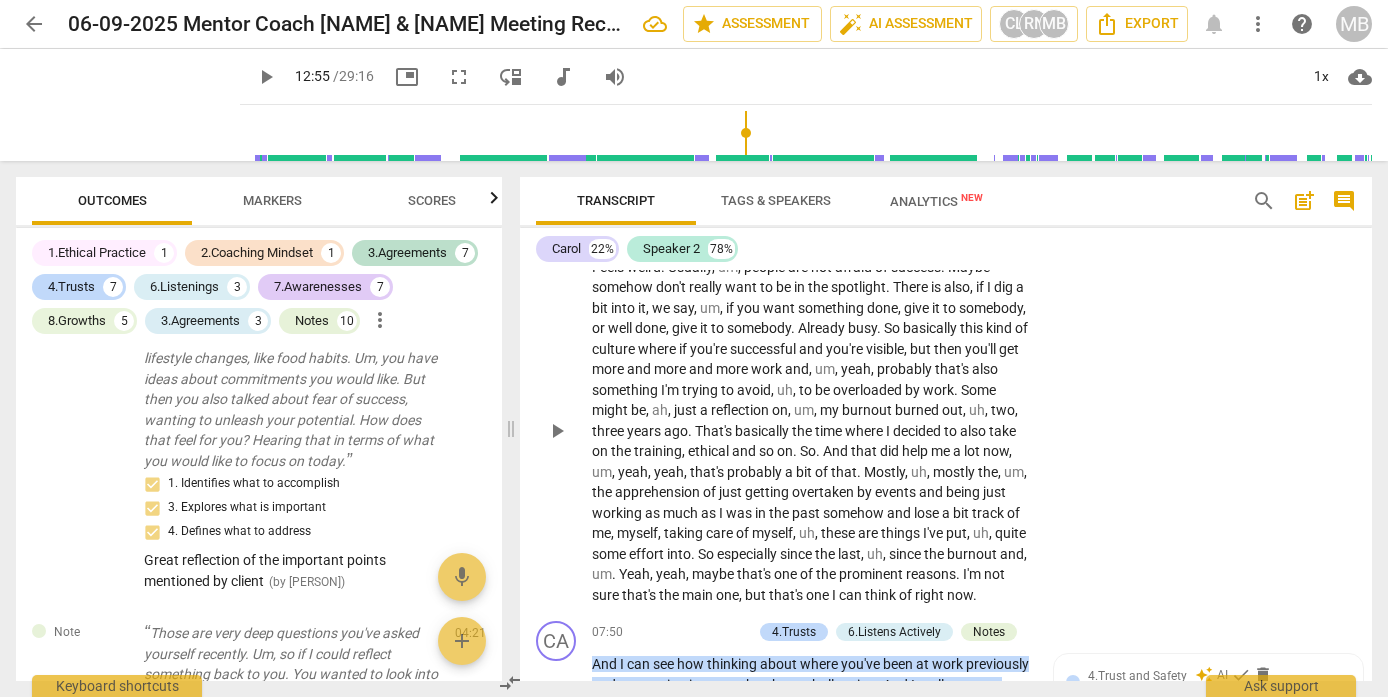 drag, startPoint x: 1363, startPoint y: 359, endPoint x: 1362, endPoint y: 329, distance: 30.016663 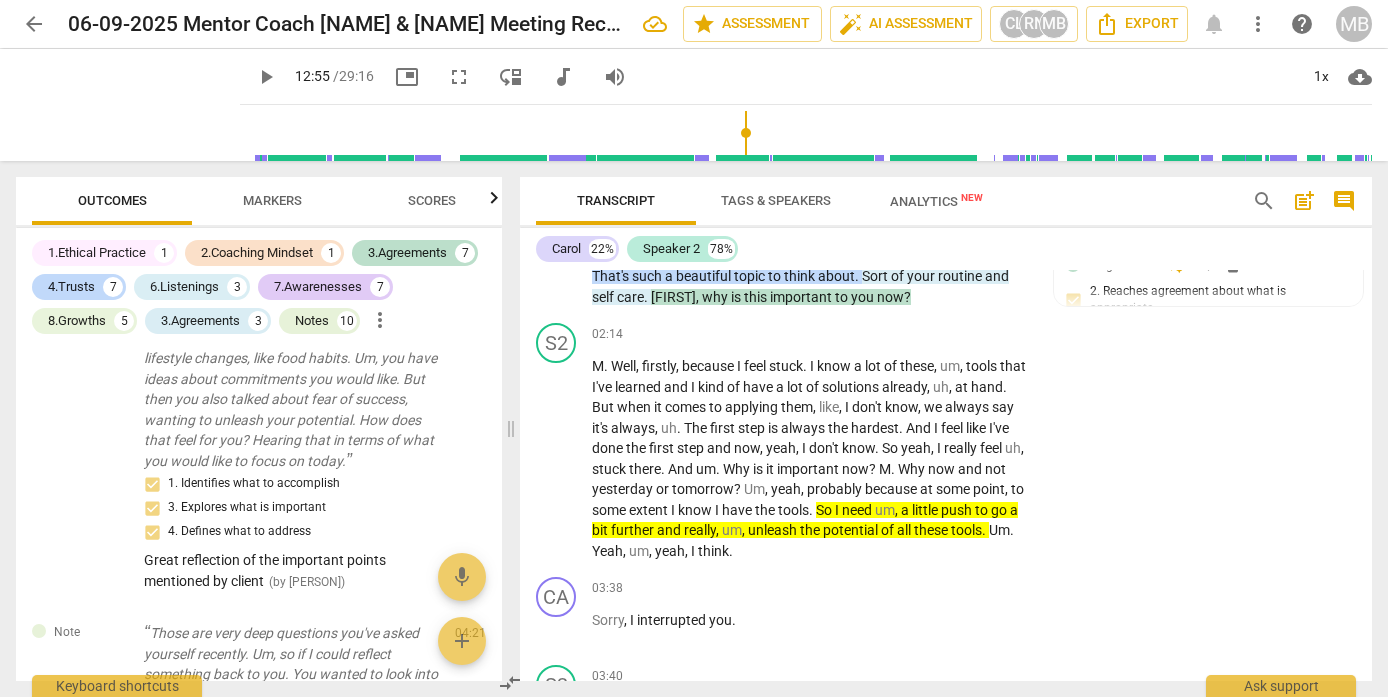 scroll, scrollTop: 616, scrollLeft: 0, axis: vertical 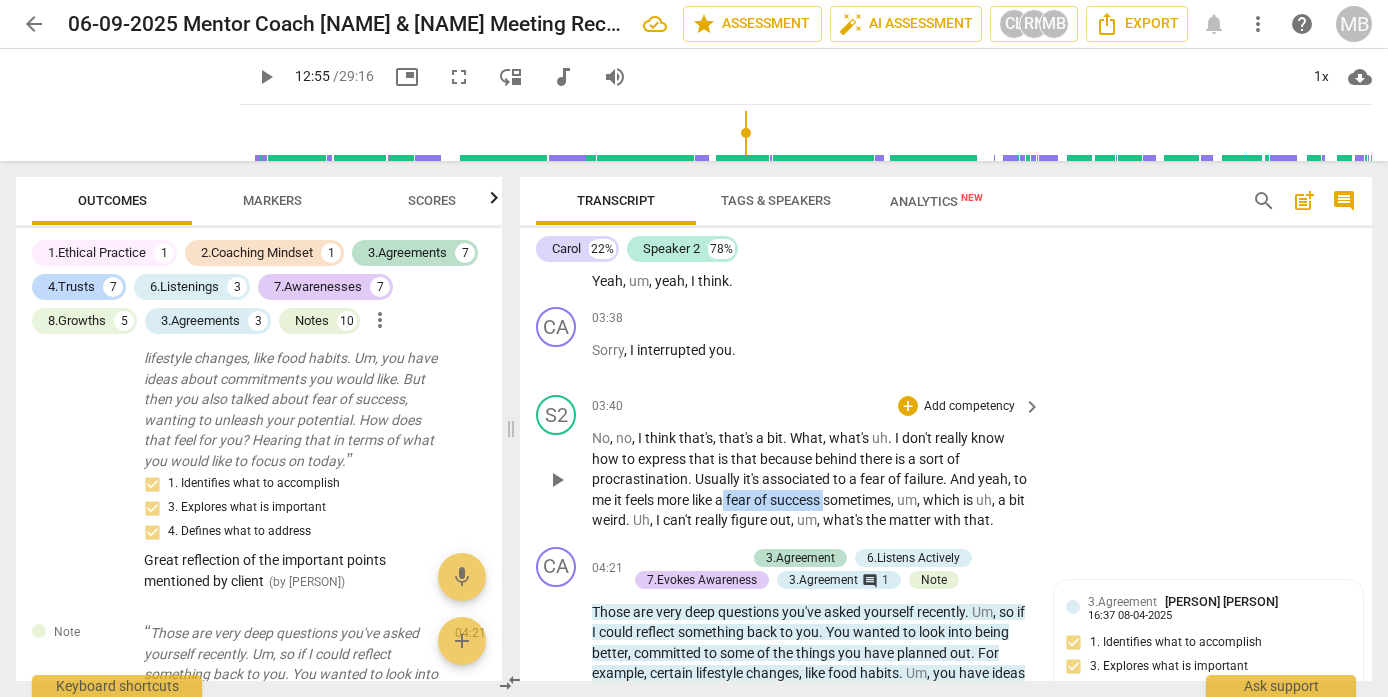 drag, startPoint x: 745, startPoint y: 502, endPoint x: 850, endPoint y: 509, distance: 105.23308 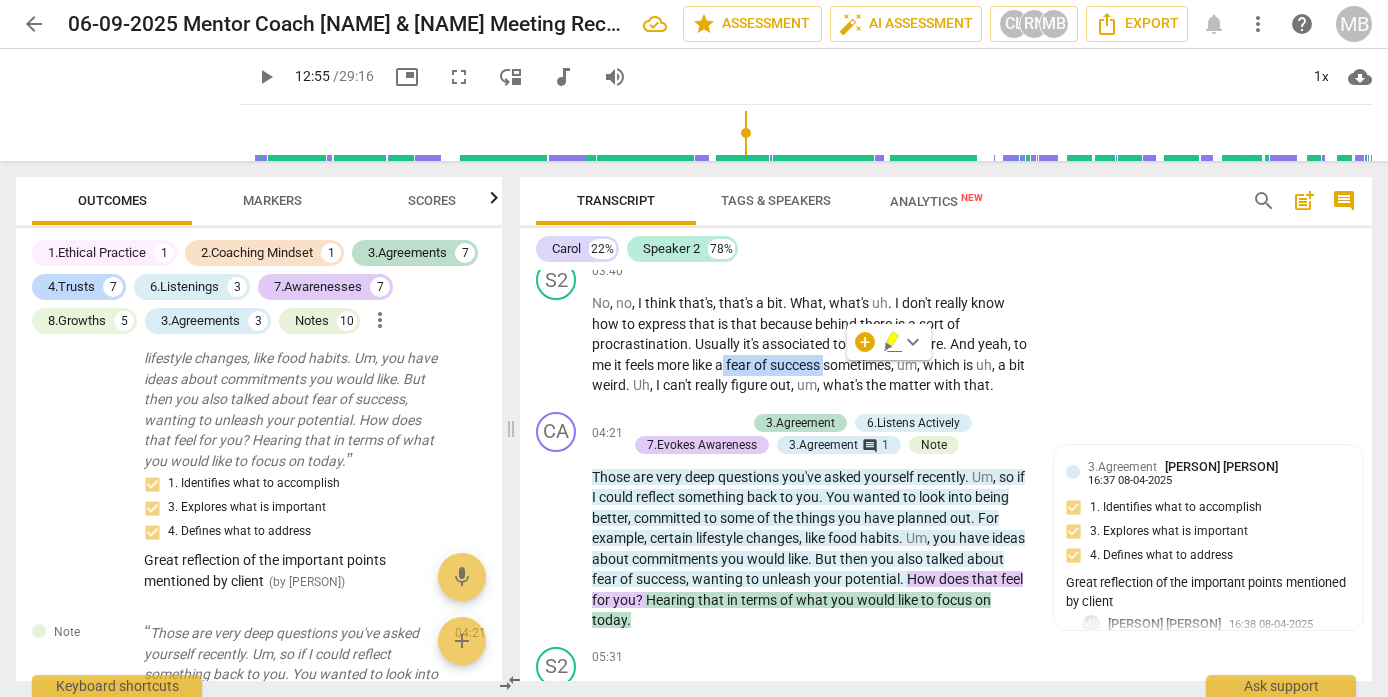 scroll, scrollTop: 1156, scrollLeft: 0, axis: vertical 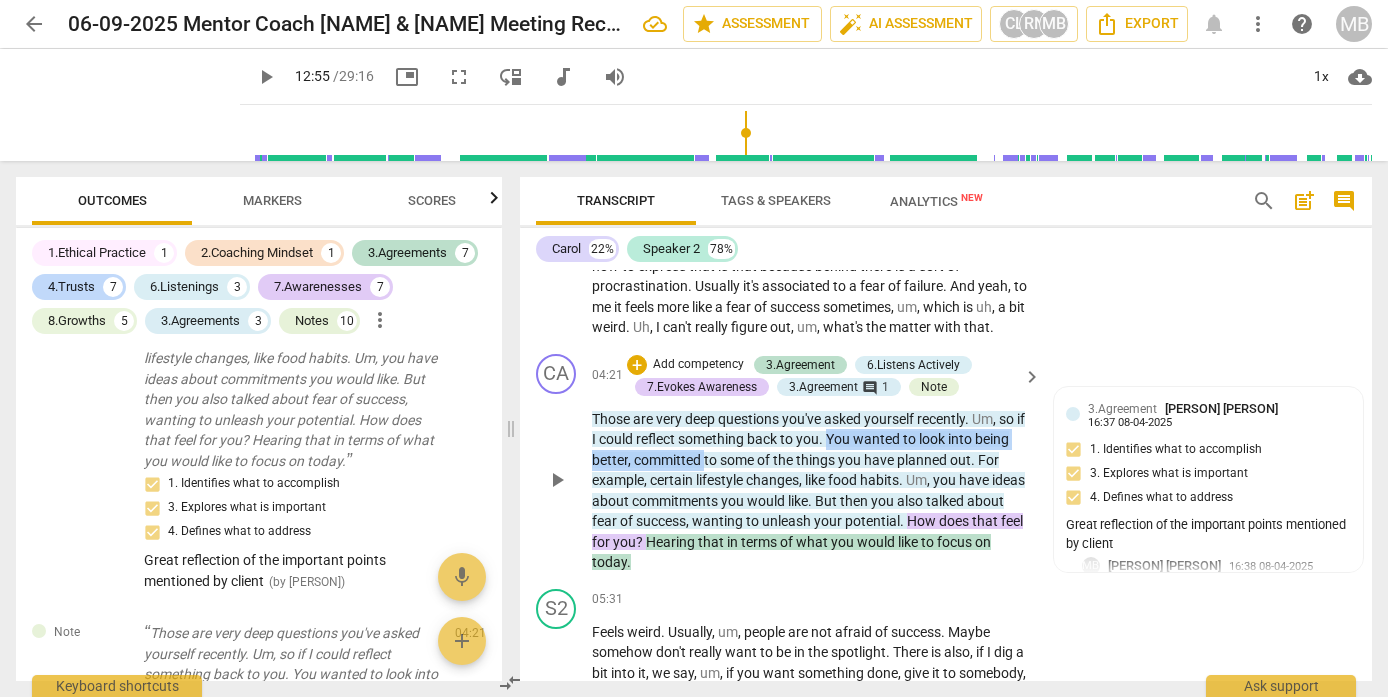 drag, startPoint x: 840, startPoint y: 434, endPoint x: 706, endPoint y: 460, distance: 136.49908 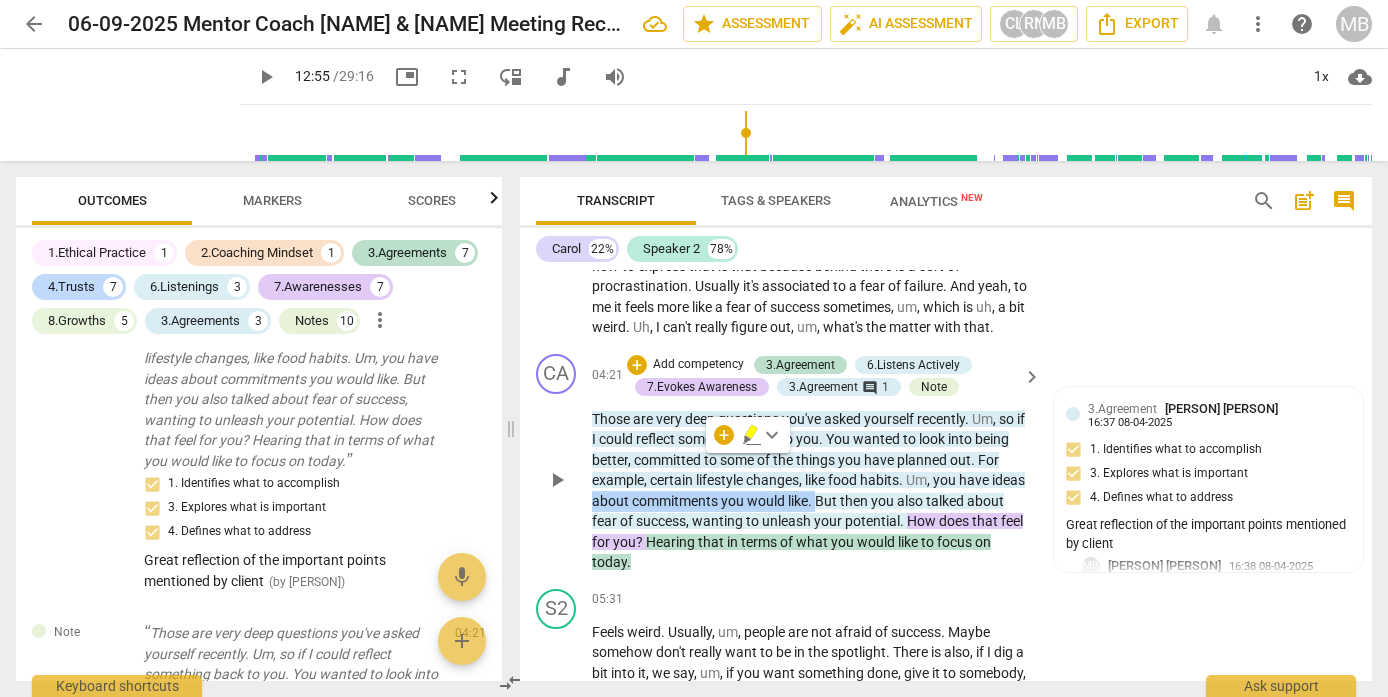 drag, startPoint x: 630, startPoint y: 500, endPoint x: 855, endPoint y: 499, distance: 225.00223 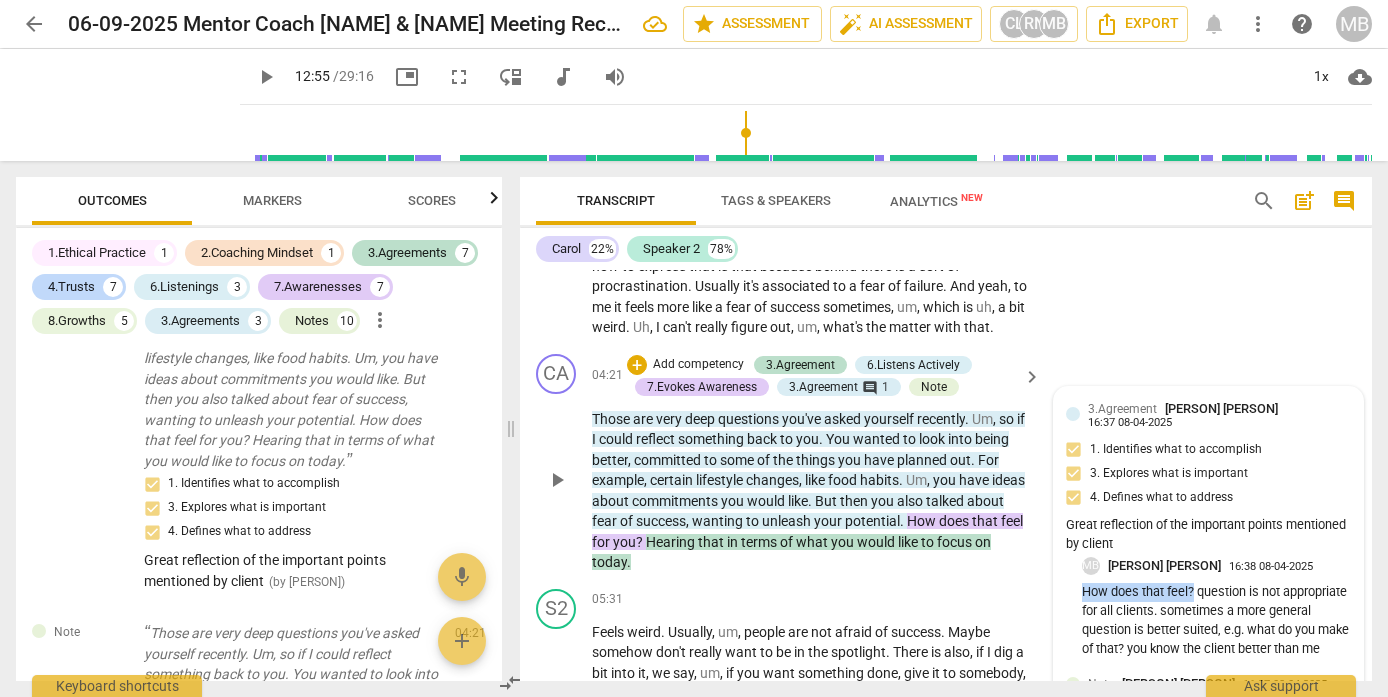 drag, startPoint x: 1190, startPoint y: 576, endPoint x: 1076, endPoint y: 581, distance: 114.1096 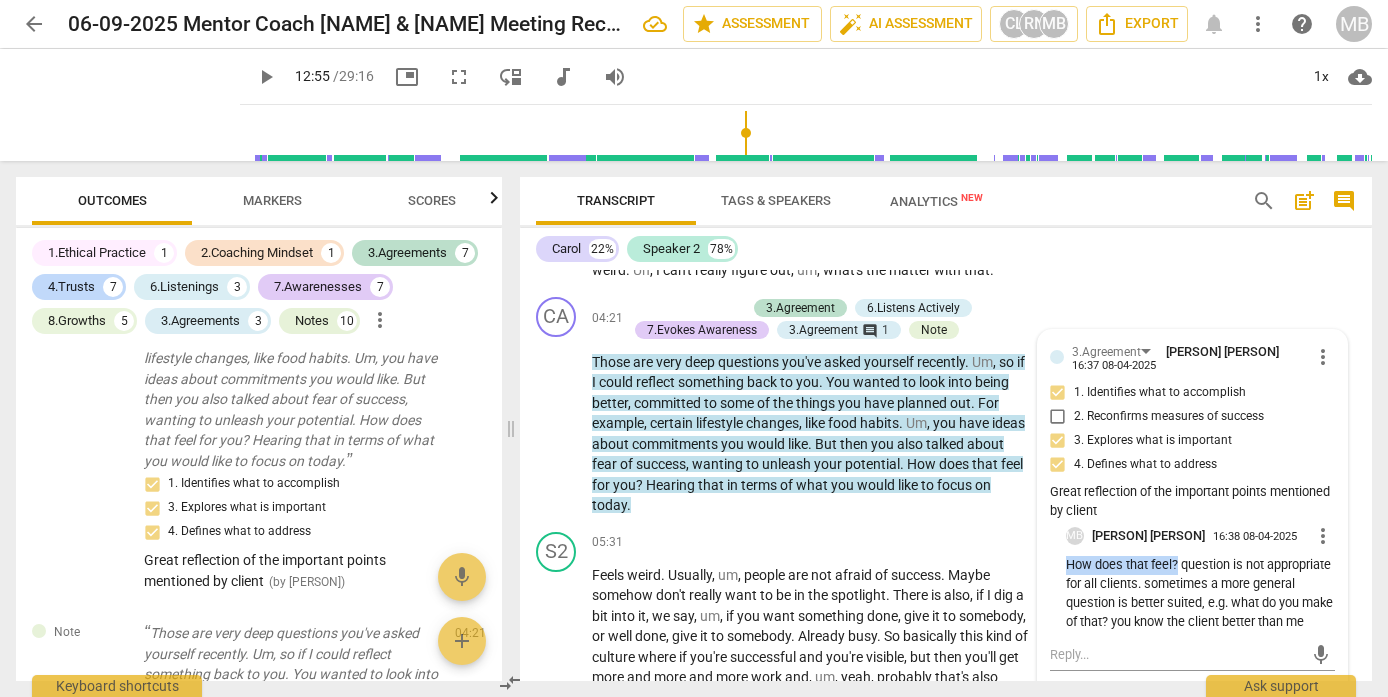 scroll, scrollTop: 1233, scrollLeft: 0, axis: vertical 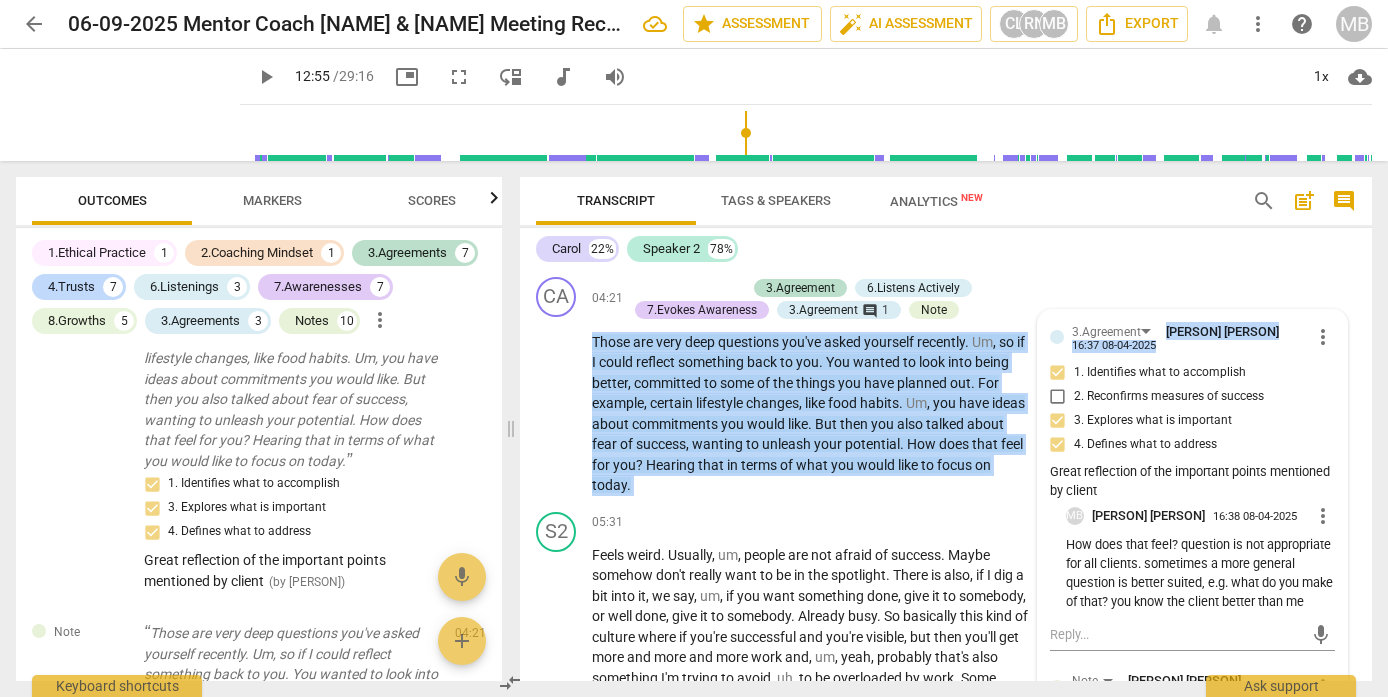 click on "Transcript Tags & Speakers Analytics   New search post_add comment [PERSON] 22% Speaker 2 78% CA play_arrow pause 00:11 + Add competency keyboard_arrow_right All   right ,   the   recording   has   begun .   Um ,   [PERSON] ,   if   you   feel   comfortable   coming   back   on .   Fantastic .   Okay ,   good . S2 play_arrow pause 00:19 + Add competency keyboard_arrow_right Back ,   ah ,   both   mic   and   camera . CA play_arrow pause 00:21 + Add competency 3.Agreement 4.Trust and Safety Note keyboard_arrow_right Yeah ,   perfect .   Thank   you .   [PERSON] .   Good   afternoon .   Um ,   it's   so   lovely   to   see   you .   How   can   I   help   you   today ? 3.Agreement auto_awesome AI check delete 09:41 07-23-2025 7. Partners to define what to address S2 play_arrow pause 00:31 + Add competency keyboard_arrow_right Um ,   well ,   I've   been   thinking   about   a   few   things .   Uh ,   to   be   honest ,   I   have ,   let's   say   an   endless   list   of   things   where   I   feel   a   bit   ." at bounding box center (950, 429) 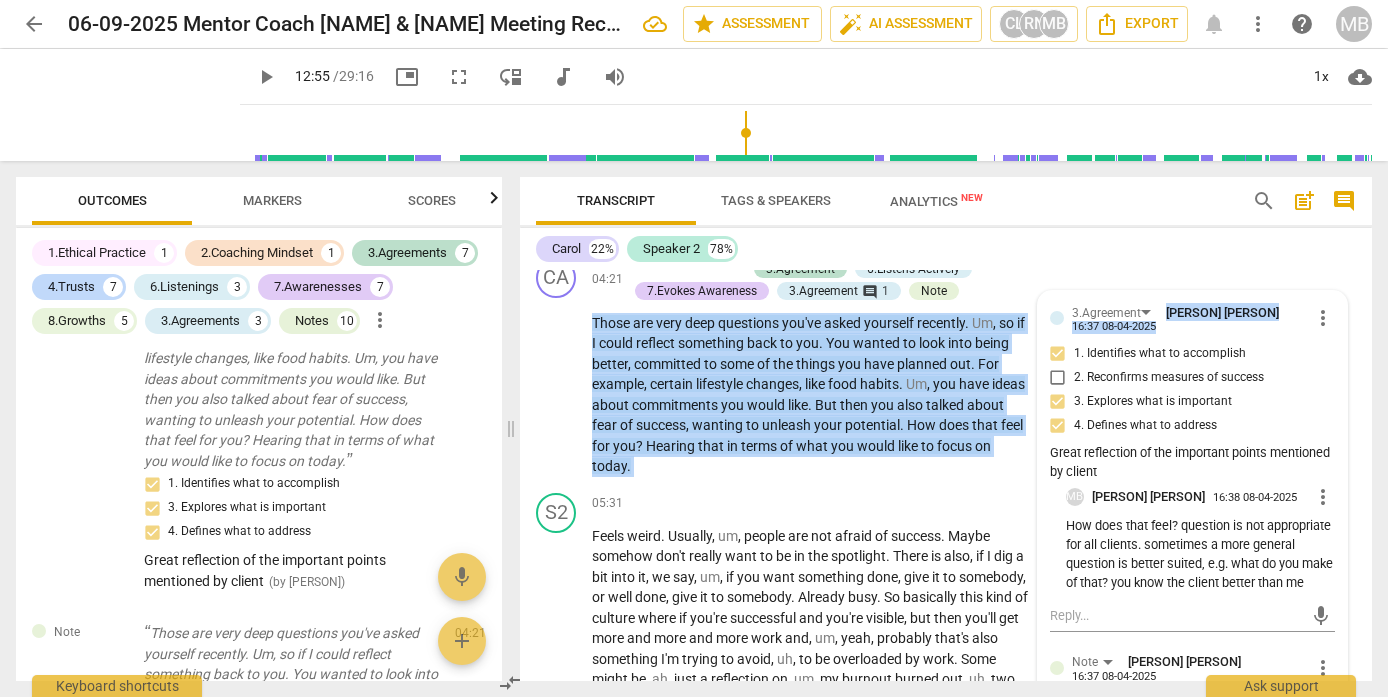 scroll, scrollTop: 1271, scrollLeft: 0, axis: vertical 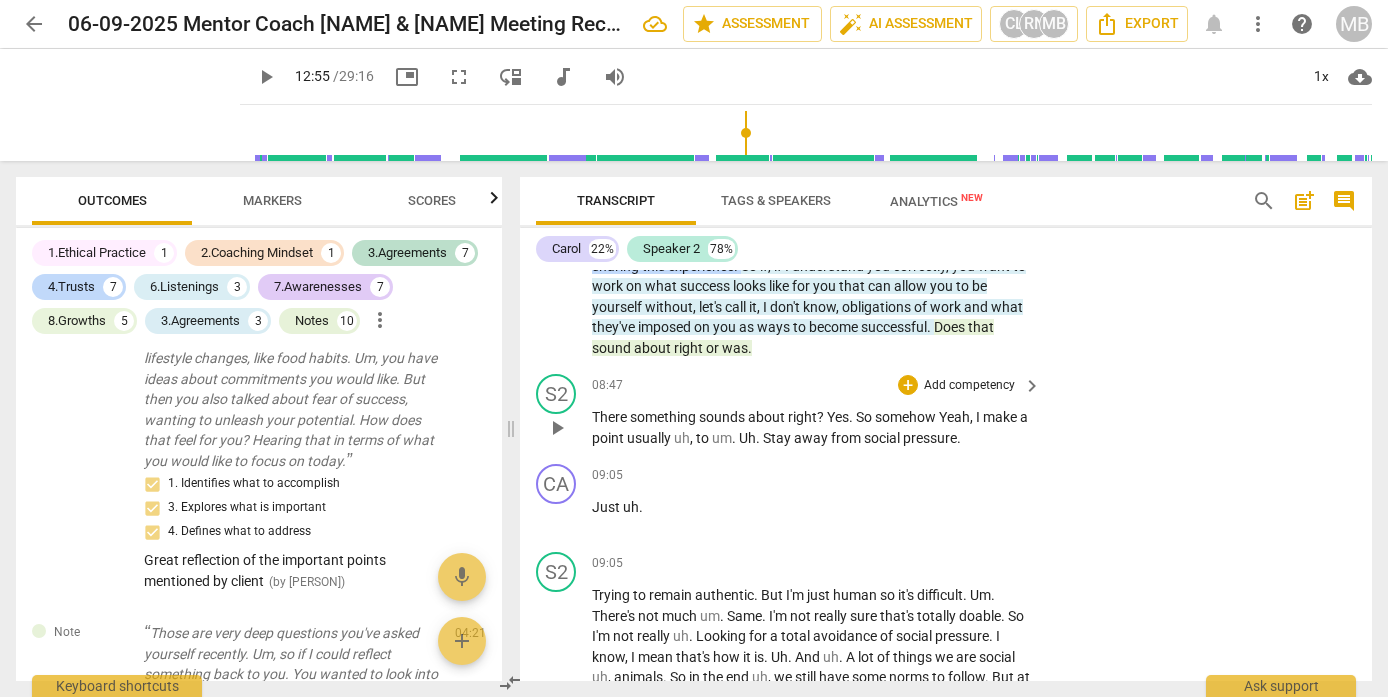 click on "S2 play_arrow pause 08:47 + Add competency keyboard_arrow_right There   something   sounds   about   right ?   Yes .   So   somehow   Yeah ,   I   make   a   point   usually   uh ,   to   um .   Uh .   Stay   away   from   social   pressure ." at bounding box center [946, 411] 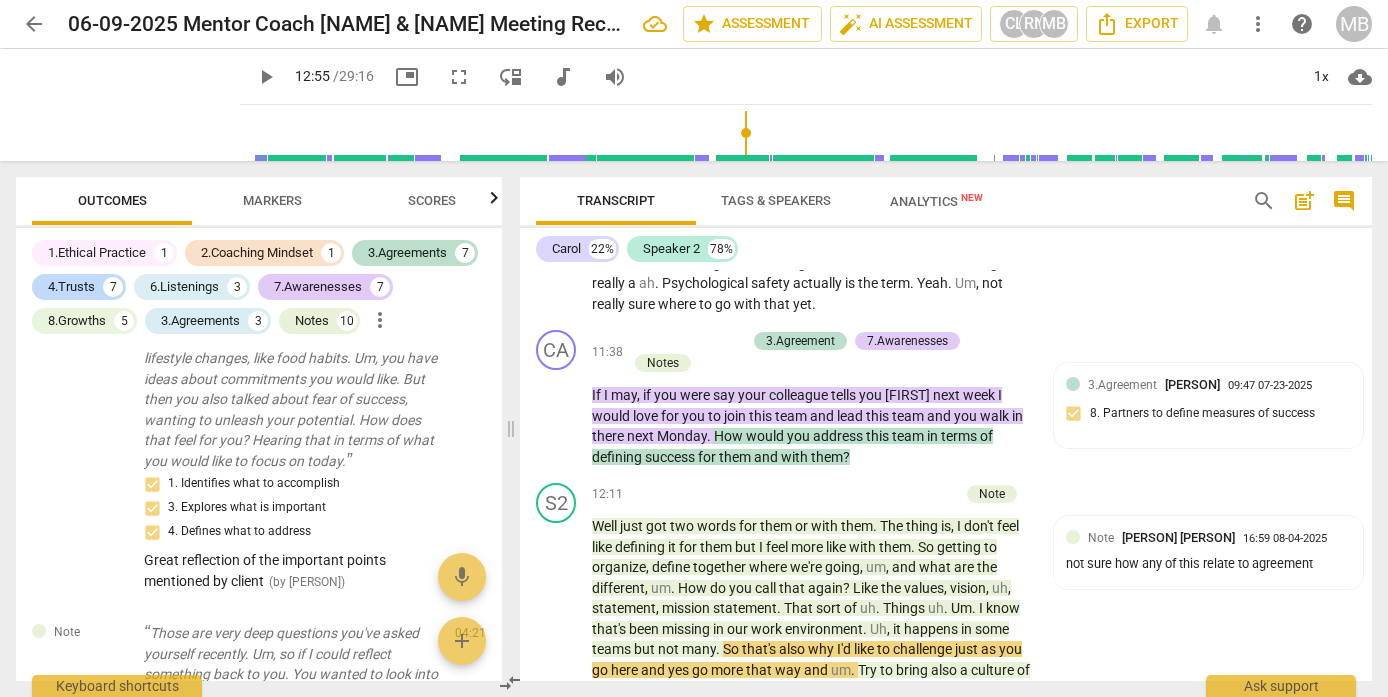 scroll, scrollTop: 2708, scrollLeft: 0, axis: vertical 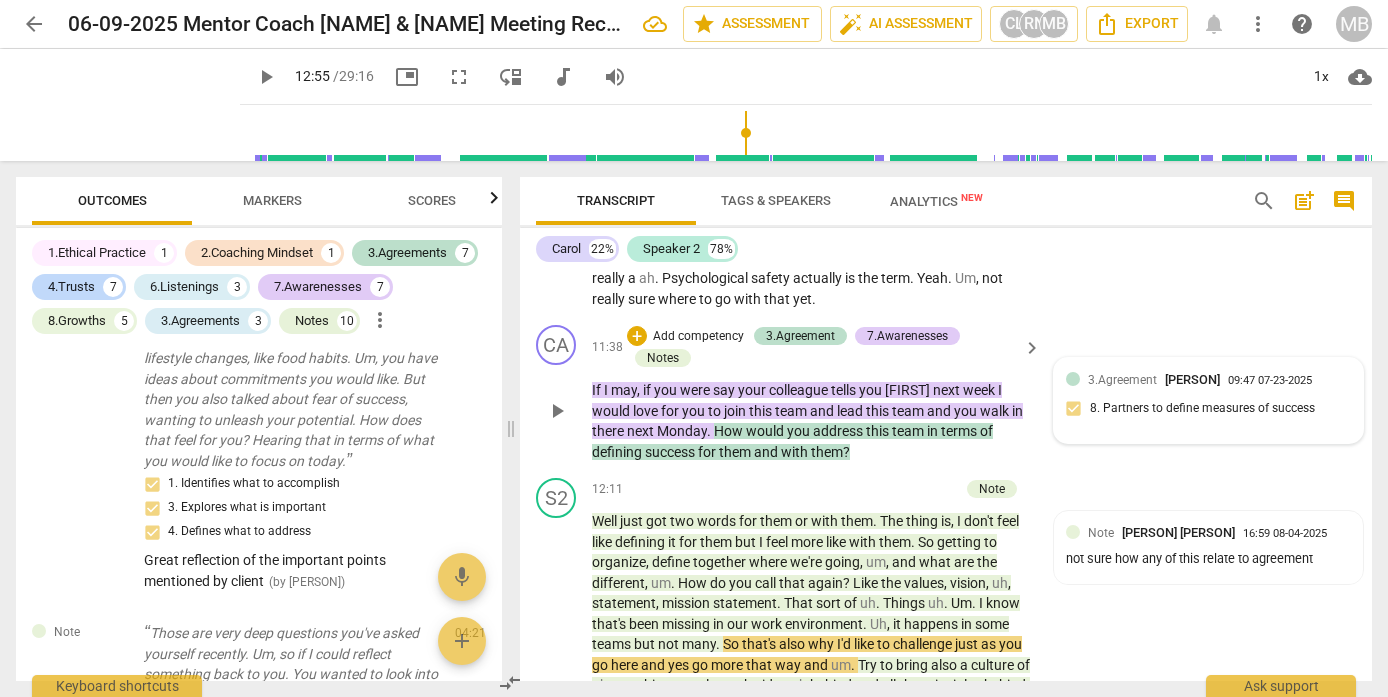 click on "3.Agreement [PERSON] 09:47 07-23-2025 8. Partners to define measures of success" at bounding box center (1208, 400) 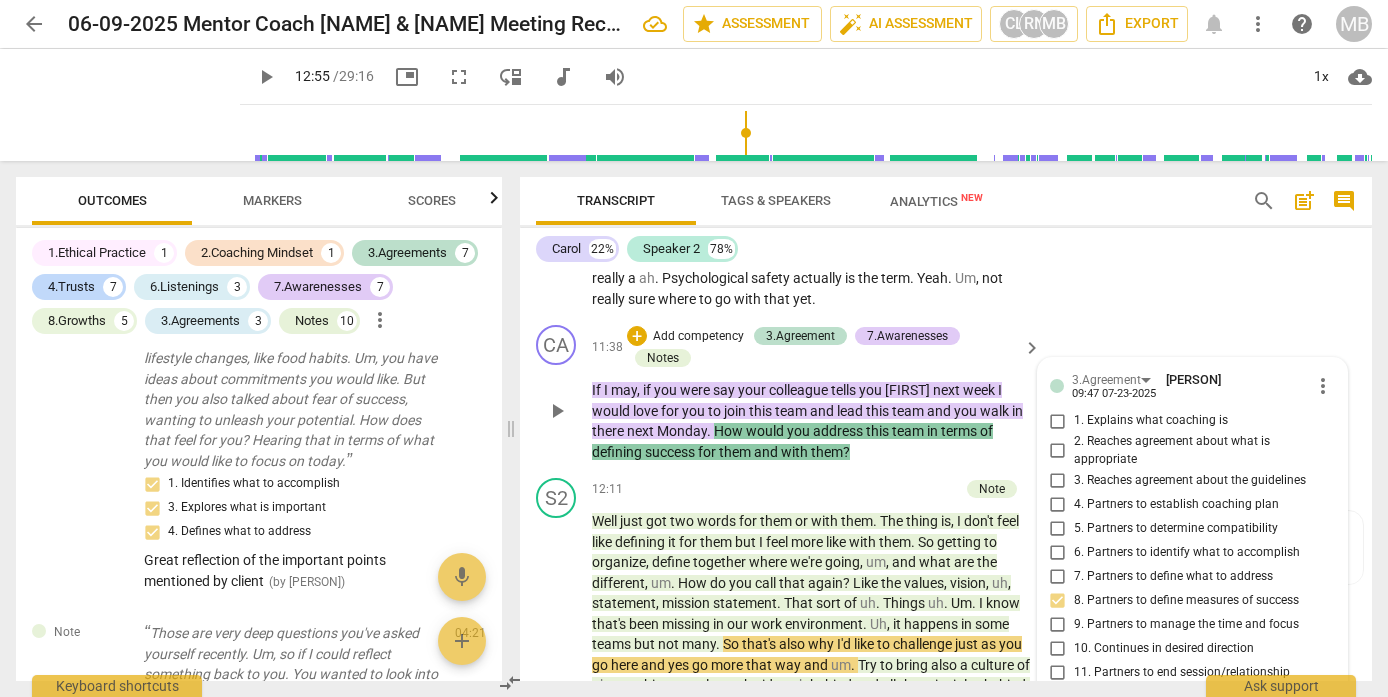 scroll, scrollTop: 2936, scrollLeft: 0, axis: vertical 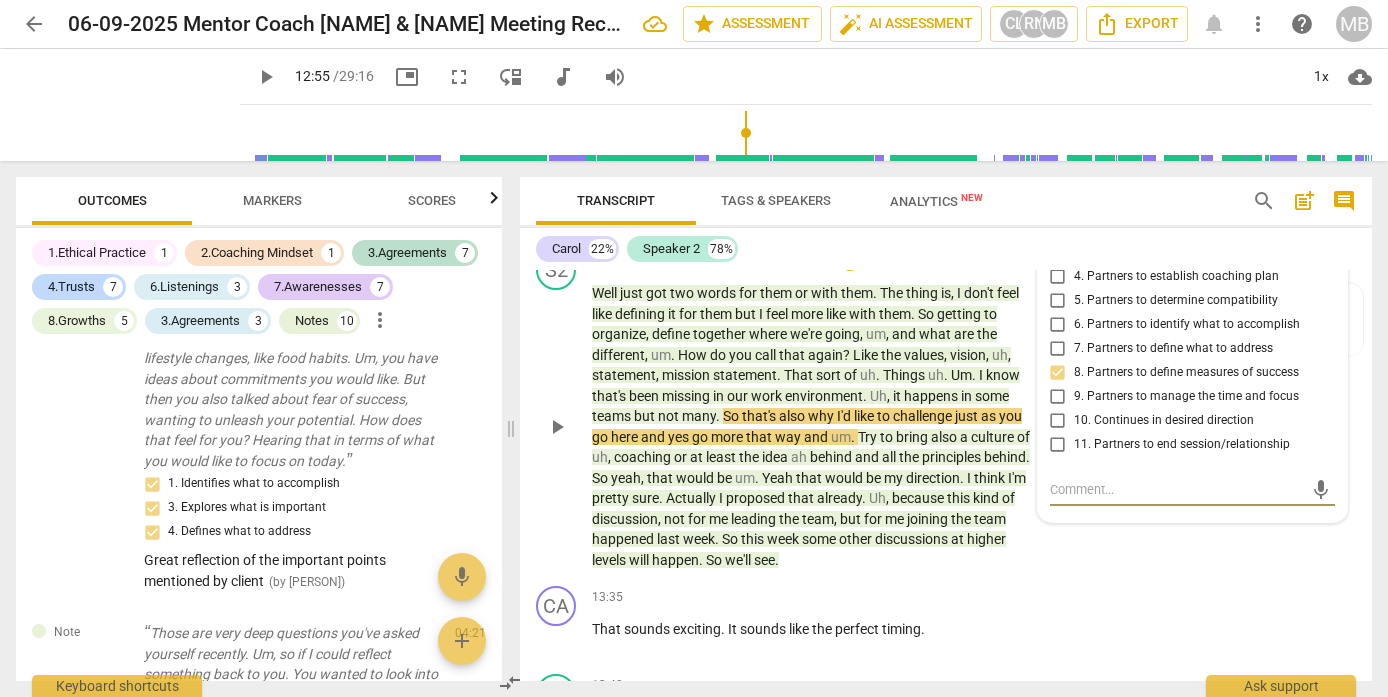 click on "S2 play_arrow pause 12:11 + Add competency Note keyboard_arrow_right Well   just   got   two   words   for   them   or   with   them .   The   thing   is ,   I   don't   feel   like   defining   it   for   them   but   I   feel   more   like   with   them .   So   getting   to   organize ,   define   together   where   we're   going ,   um ,   and   what   are   the   different ,   um .   How   do   you   call   that   again ?   Like   the   values ,   vision ,   uh ,   statement ,   mission   statement .   That   sort   of   uh .   Things   uh .   Um .   I   know   that's   been   missing   in   our   work   environment .   Uh ,   it   happens   in   some   teams   but   not   many .   So   that's   also   why   I'd   like   to   challenge   just   as   you   go   here   and   yes   go   more   that   way   and   um .   Try   to   bring   also   a   culture   of   uh ,   coaching   or   at   least   the   idea   ah   behind   and   all   the   principles   behind .   So   yeah ,   that   would   be   um ." at bounding box center (946, 410) 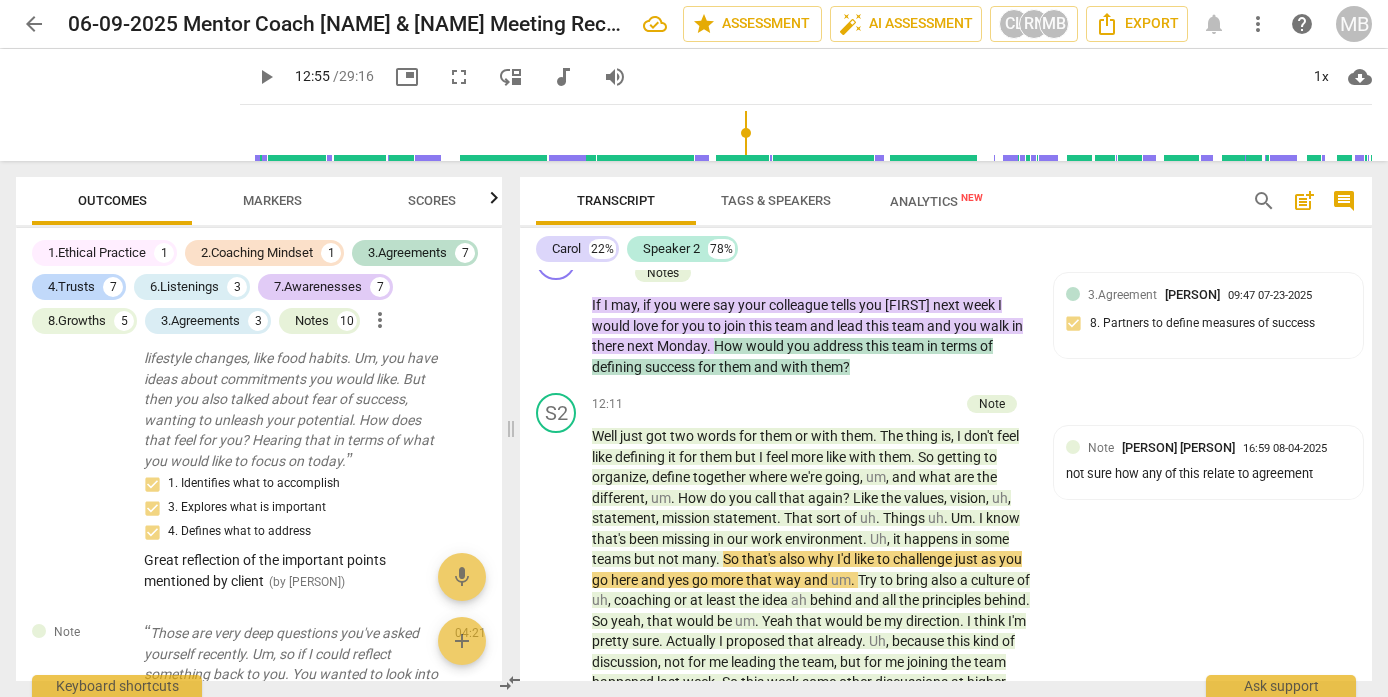 scroll, scrollTop: 2696, scrollLeft: 0, axis: vertical 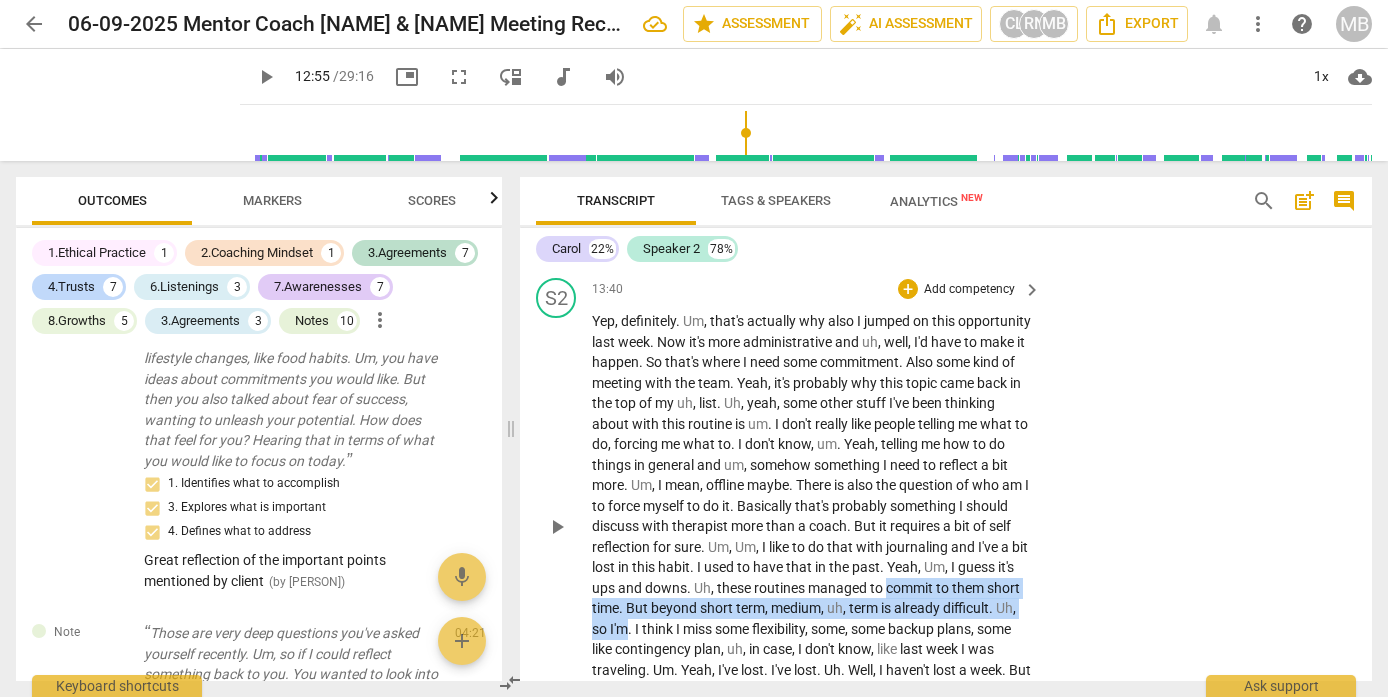 drag, startPoint x: 786, startPoint y: 586, endPoint x: 994, endPoint y: 612, distance: 209.6187 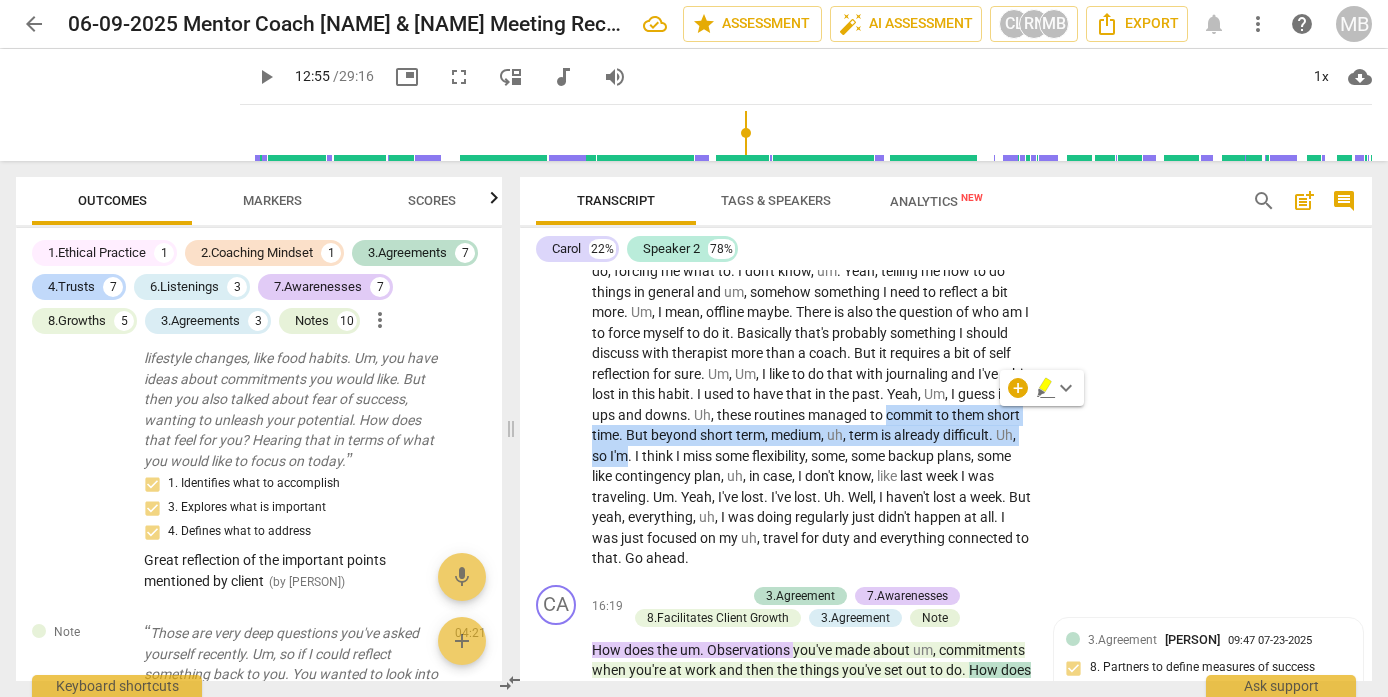scroll, scrollTop: 3524, scrollLeft: 0, axis: vertical 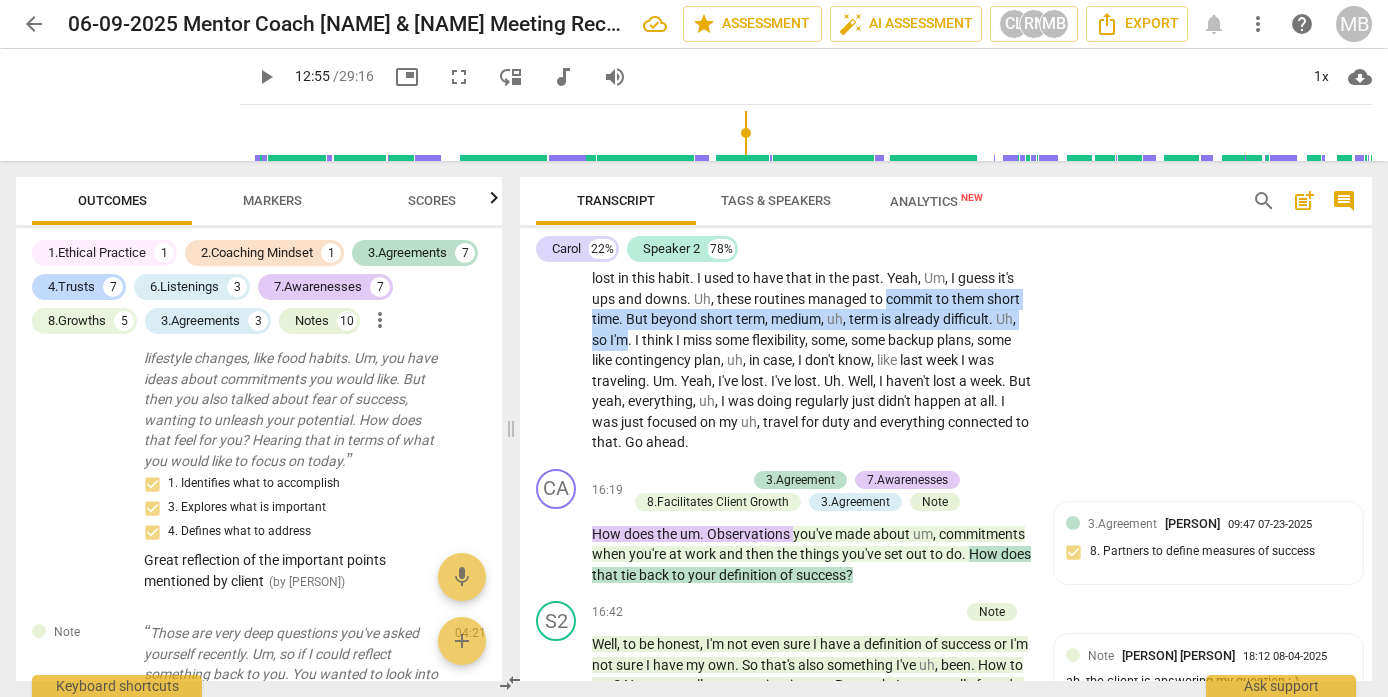 click on "them" at bounding box center (969, 299) 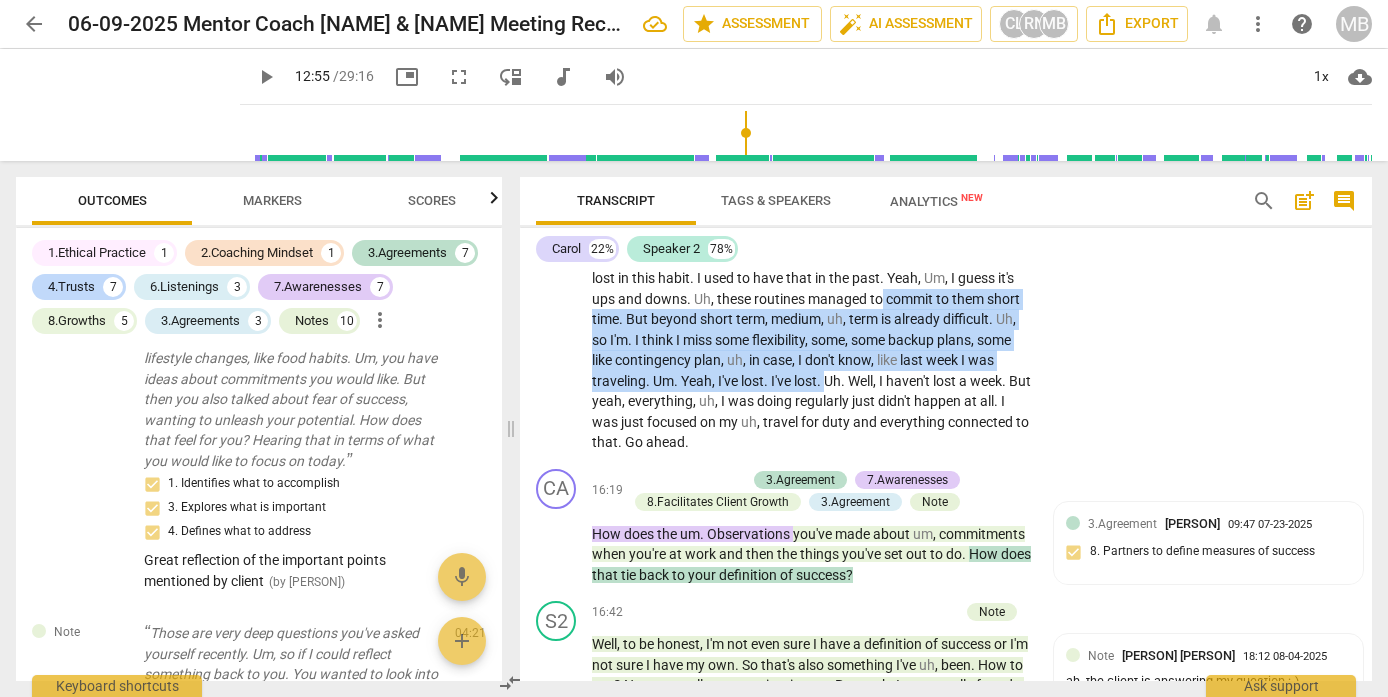 drag, startPoint x: 781, startPoint y: 296, endPoint x: 829, endPoint y: 381, distance: 97.6166 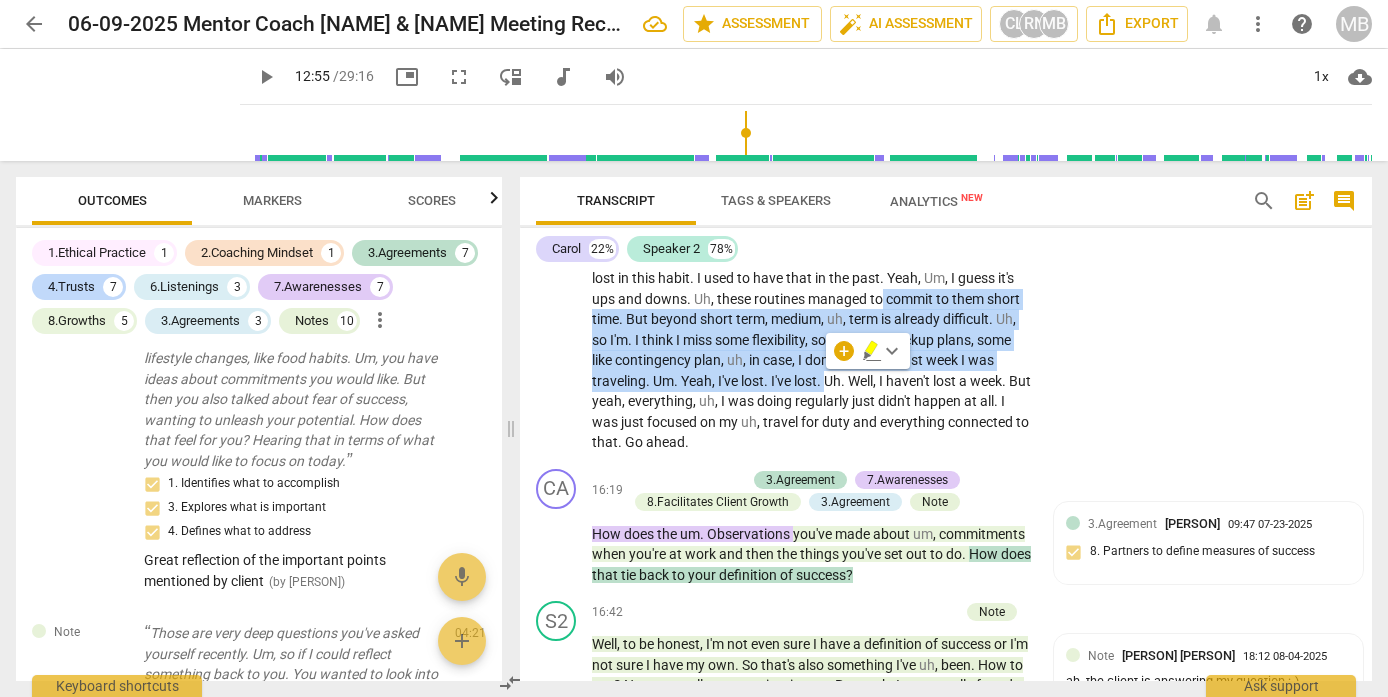 scroll, scrollTop: 3640, scrollLeft: 0, axis: vertical 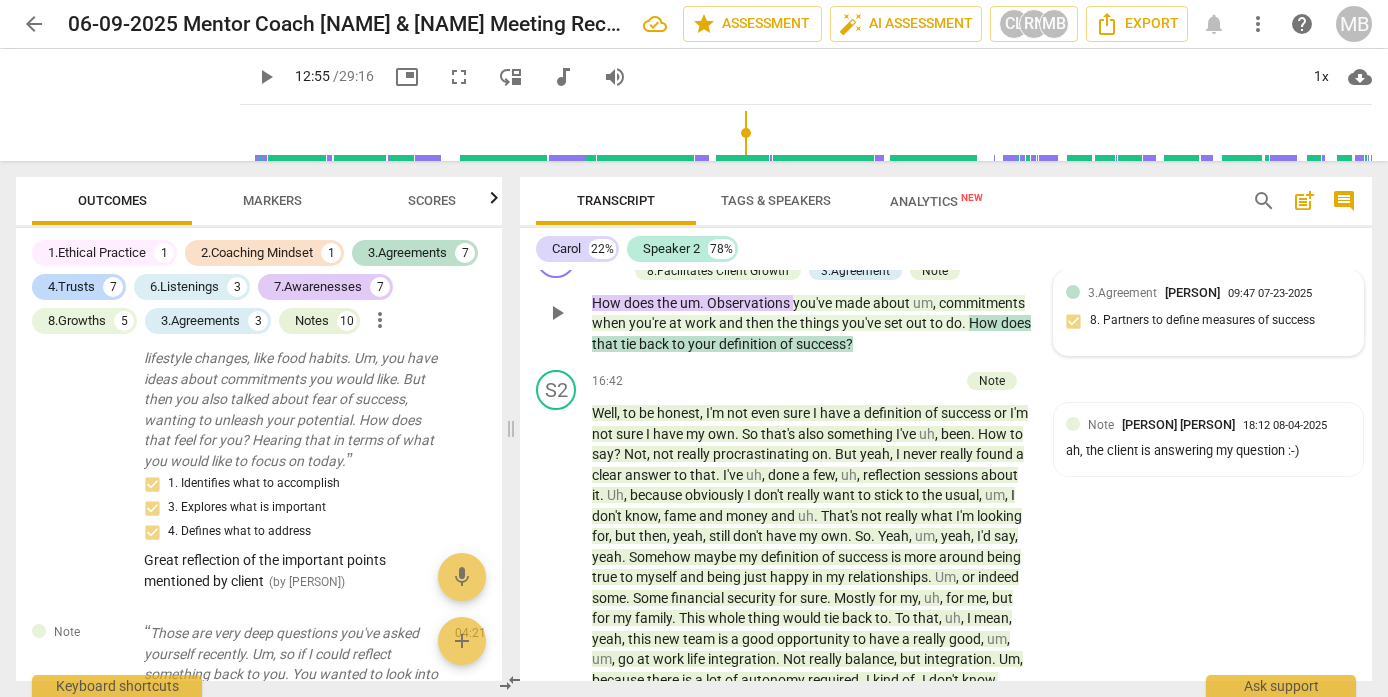 click on "3.Agreement [PERSON] 09:47 07-23-2025 8. Partners to define measures of success" at bounding box center [1208, 313] 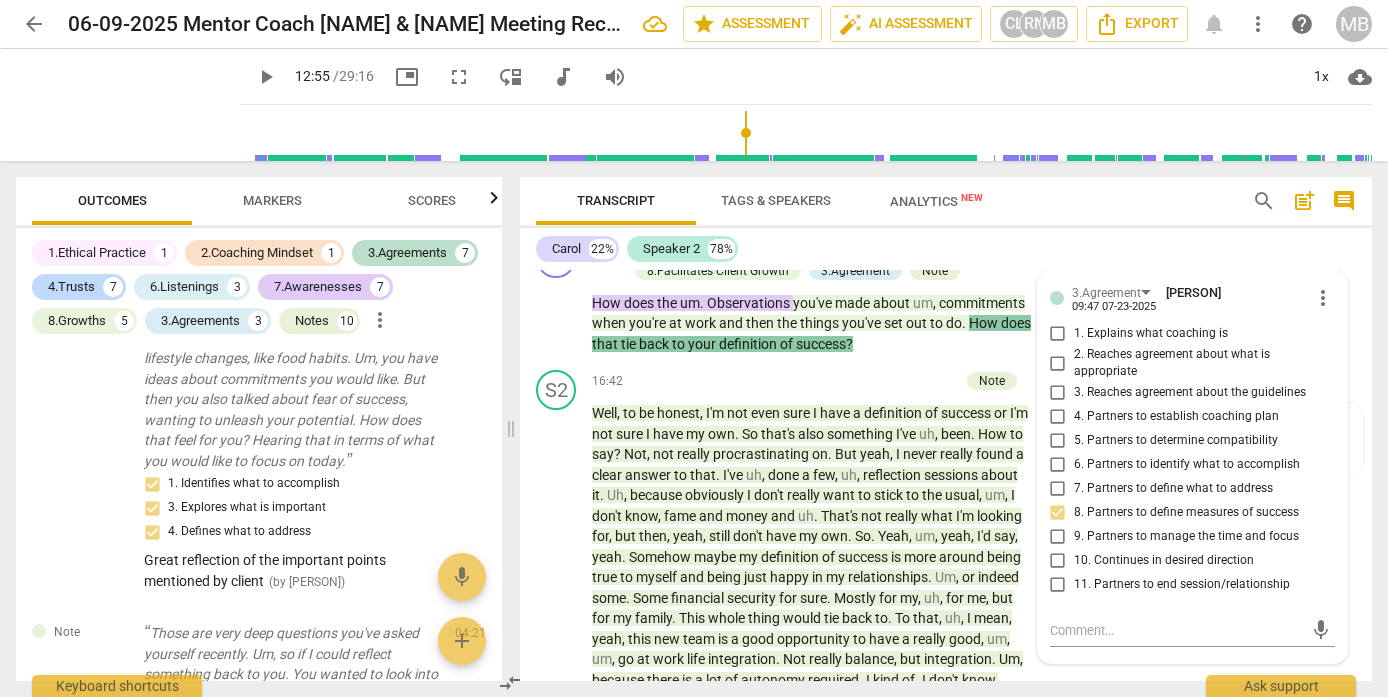 click on "Transcript Tags & Speakers Analytics   New search post_add comment [PERSON] 22% Speaker 2 78% CA play_arrow pause 00:11 + Add competency keyboard_arrow_right All   right ,   the   recording   has   begun .   Um ,   [PERSON] ,   if   you   feel   comfortable   coming   back   on .   Fantastic .   Okay ,   good . S2 play_arrow pause 00:19 + Add competency keyboard_arrow_right Back ,   ah ,   both   mic   and   camera . CA play_arrow pause 00:21 + Add competency 3.Agreement 4.Trust and Safety Note keyboard_arrow_right Yeah ,   perfect .   Thank   you .   [PERSON] .   Good   afternoon .   Um ,   it's   so   lovely   to   see   you .   How   can   I   help   you   today ? 3.Agreement auto_awesome AI check delete 09:41 07-23-2025 7. Partners to define what to address S2 play_arrow pause 00:31 + Add competency keyboard_arrow_right Um ,   well ,   I've   been   thinking   about   a   few   things .   Uh ,   to   be   honest ,   I   have ,   let's   say   an   endless   list   of   things   where   I   feel   a   bit   ." at bounding box center [950, 429] 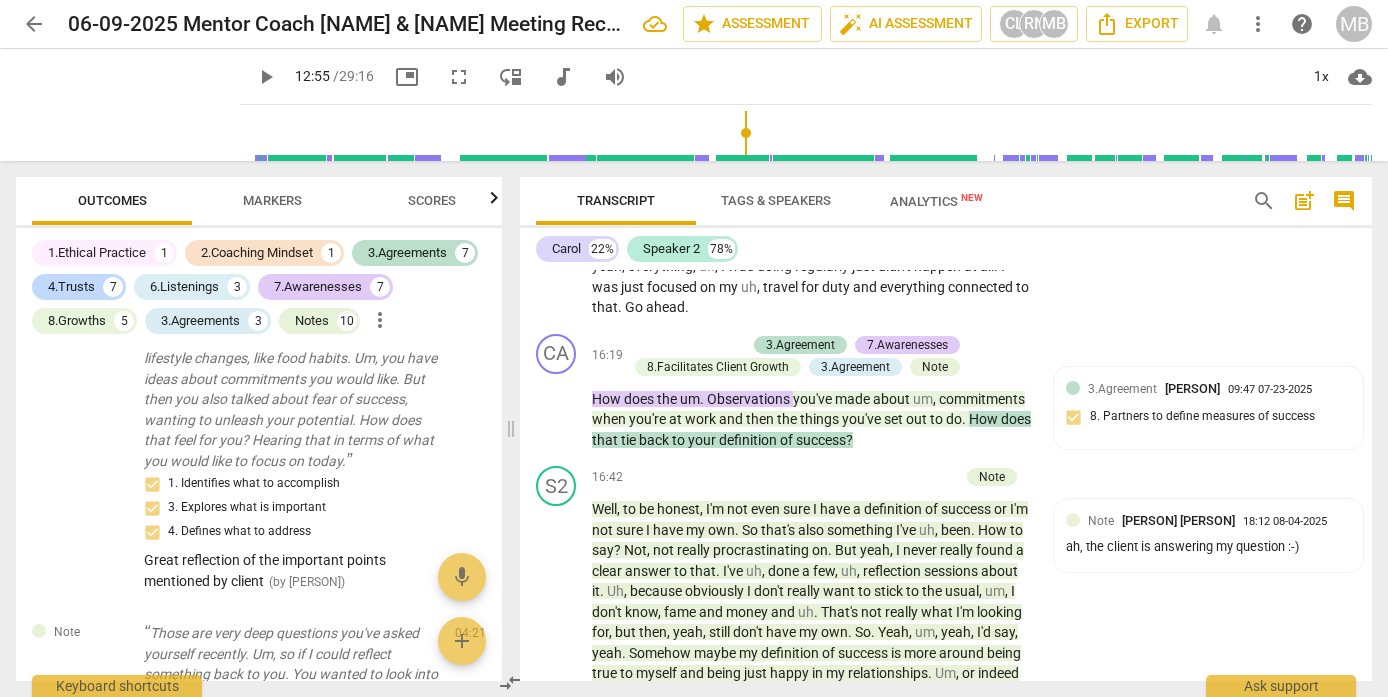 scroll, scrollTop: 3736, scrollLeft: 0, axis: vertical 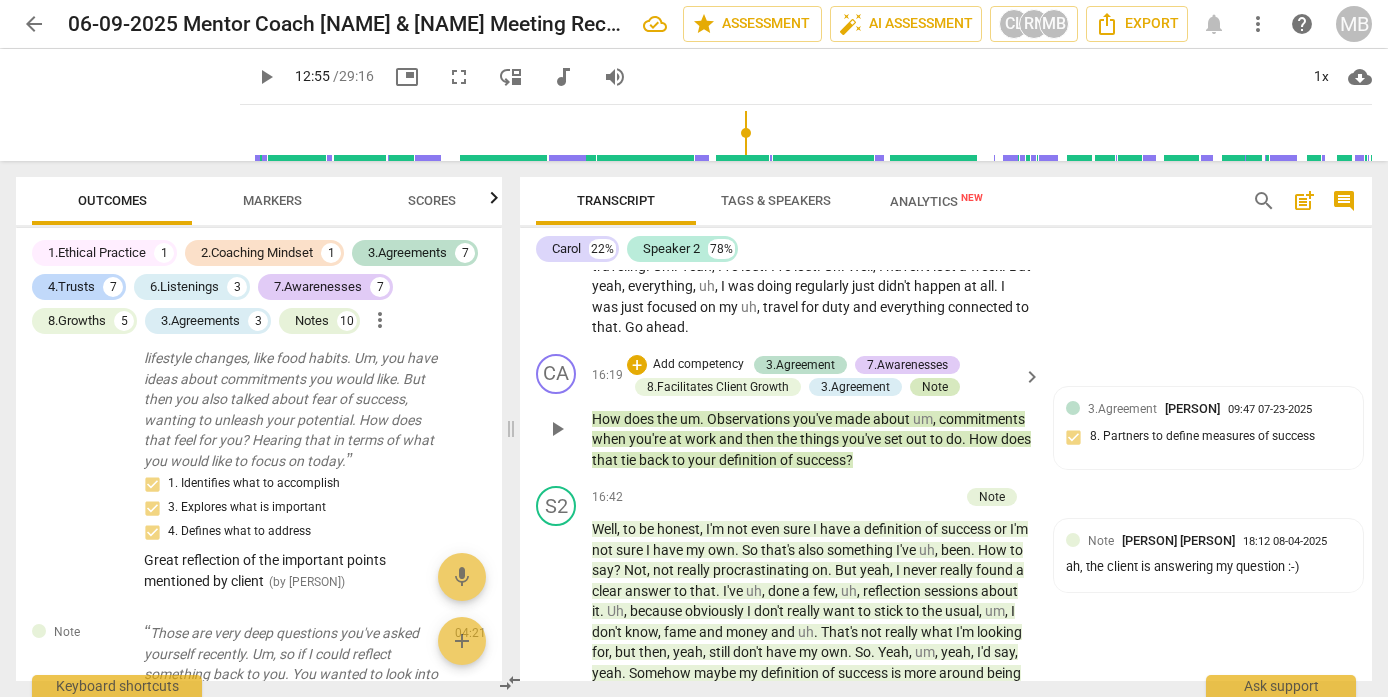 click on "Note" at bounding box center (935, 387) 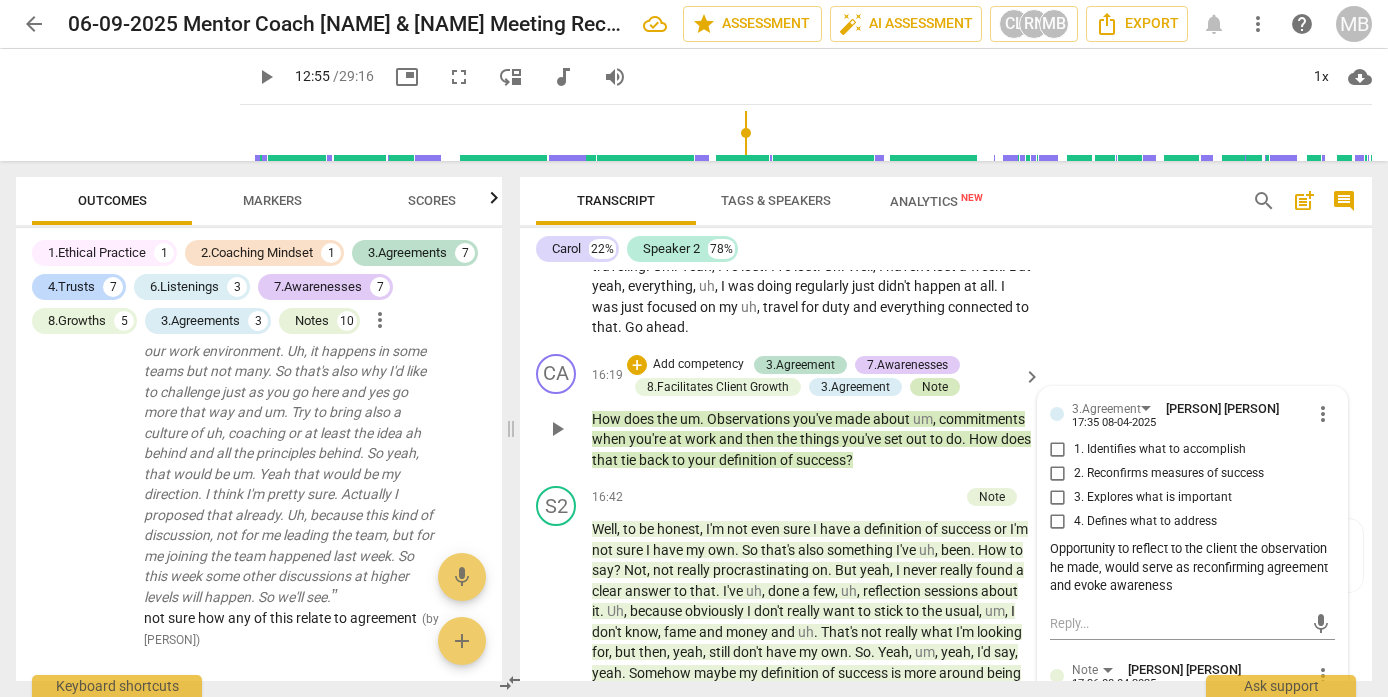 scroll, scrollTop: 4500, scrollLeft: 0, axis: vertical 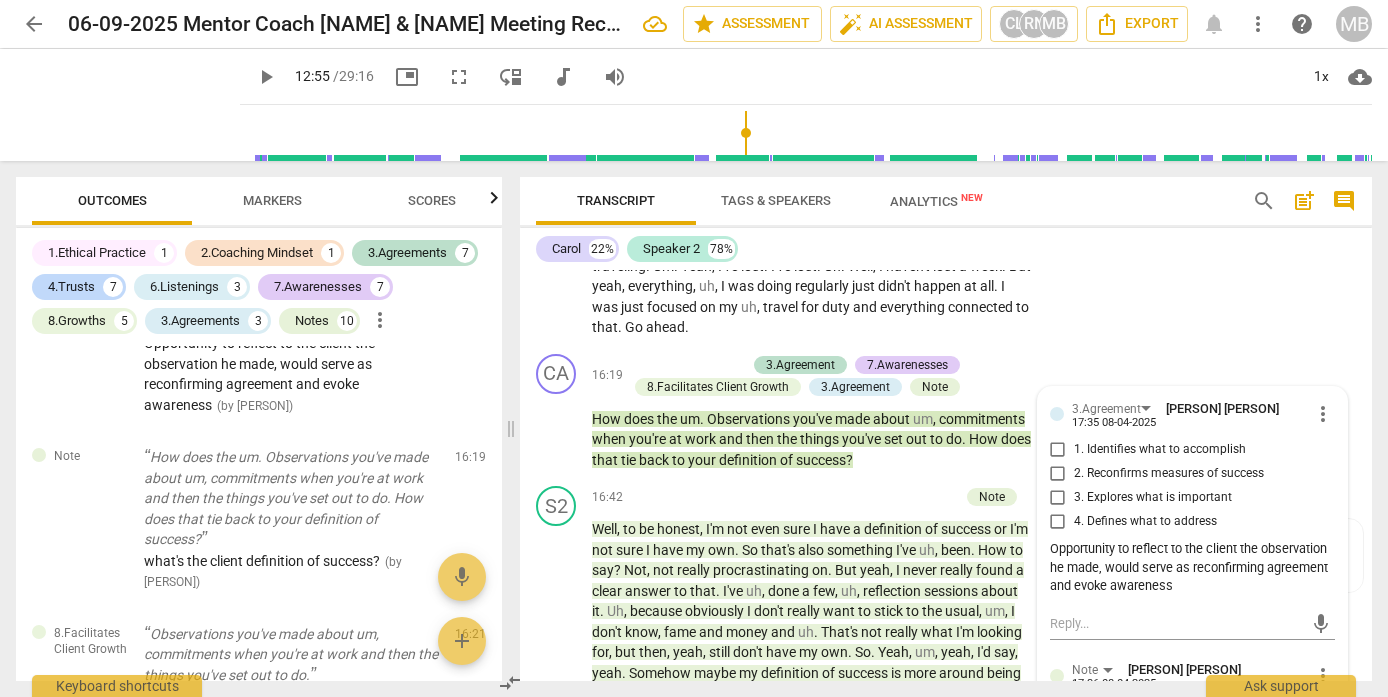 click on "S2 play_arrow pause 13:40 + Add competency keyboard_arrow_right Yep ,   definitely .   Um ,   that's   actually   why   also   I   jumped   on   this   opportunity   last   week .   Now   it's   more   administrative   and   uh ,   well ,   I'd   have   to   make   it   happen .   So   that's   where   I   need   some   commitment .   Also   some   kind   of   meeting   with   the   team .   Yeah ,   it's   probably   why   this   topic   came   back   in   the   top   of   my   uh ,   list .   Uh ,   yeah ,   some   other   stuff   I've   been   thinking   about   with   this   routine   is   um .   I   don't   really   like   people   telling   me   what   to   do ,   forcing   me   what   to .   I   don't   know ,   um .   Yeah ,   telling   me   how   to   do   things   in   general   and   um ,   somehow   something   I   need   to   reflect   a   bit   more .   Um ,   I   mean ,   offline   maybe .   There   is   also   the   question   of   who   am   I   to   force   myself   to   do   it .     that's" at bounding box center (946, 106) 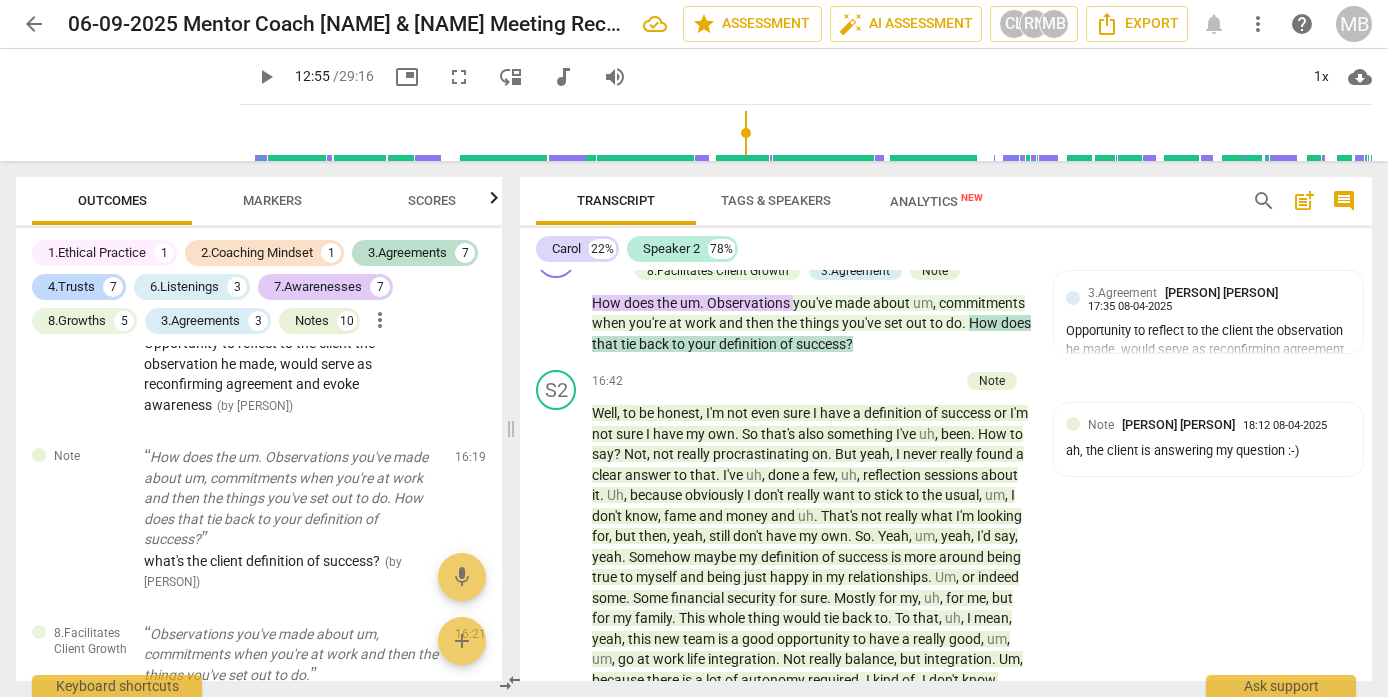 scroll, scrollTop: 3890, scrollLeft: 0, axis: vertical 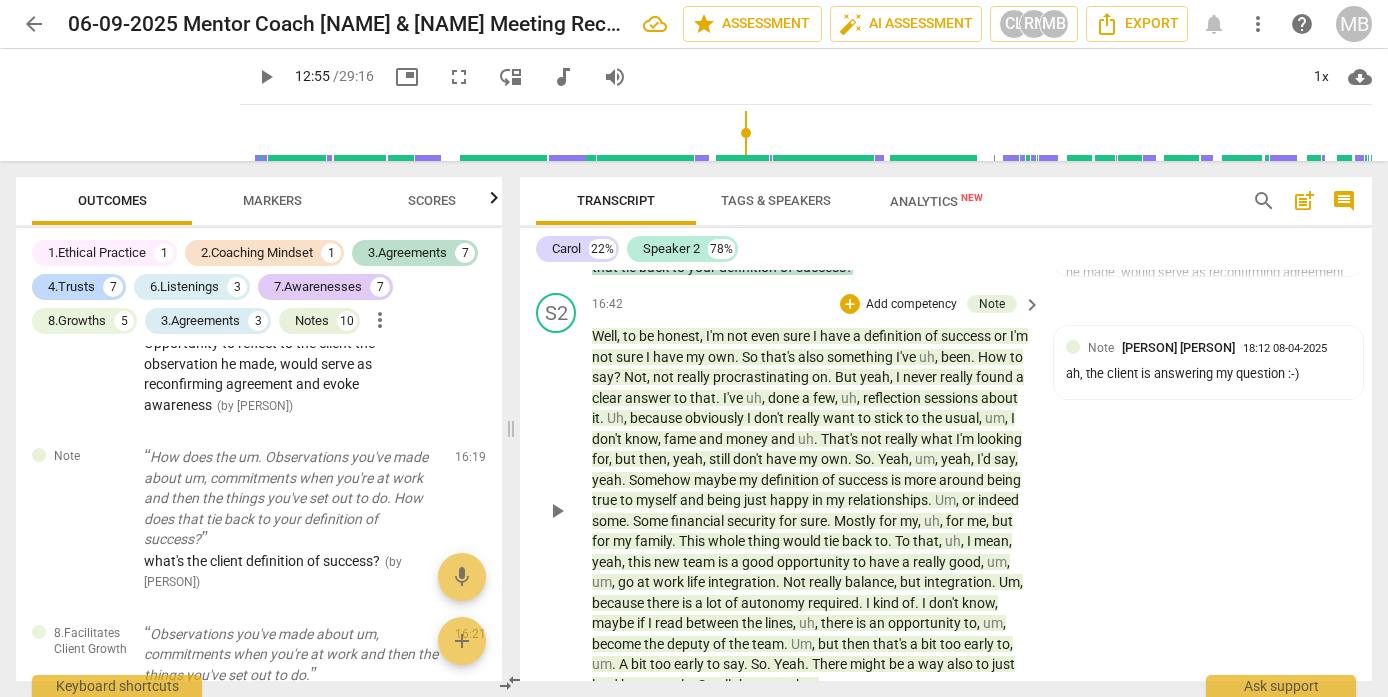 click on "S2 play_arrow pause 16:42 + Add competency Note keyboard_arrow_right Well ,   to   be   honest ,   I'm   not   even   sure   I   have   a   definition   of   success   or   I'm   not   sure   I   have   my   own .   So   that's   also   something   I've   uh ,   been .   How   to   say ?   Not ,   not   really   procrastinating   on .   But   yeah ,   I   never   really   found   a   clear   answer   to   that .   I've   uh ,   done   a   few ,   uh ,   reflection   sessions   about   it .   Uh ,   because   obviously   I   don't   really   want   to   stick   to   the   usual ,   um ,   I   don't   know ,   fame   and   money   and   uh .   That's   not   really   what   I'm   looking   for ,   but   then ,   yeah ,   still   don't   have   my   own .   So .   Yeah ,   um ,   yeah ,   I'd   say ,   yeah .   Somehow   maybe   my   definition   of   success   is   more   around   being   true   to   myself   and   being   just   happy   in   my   relationships .   Um ,   or   indeed   some .   Some   financial" at bounding box center [946, 494] 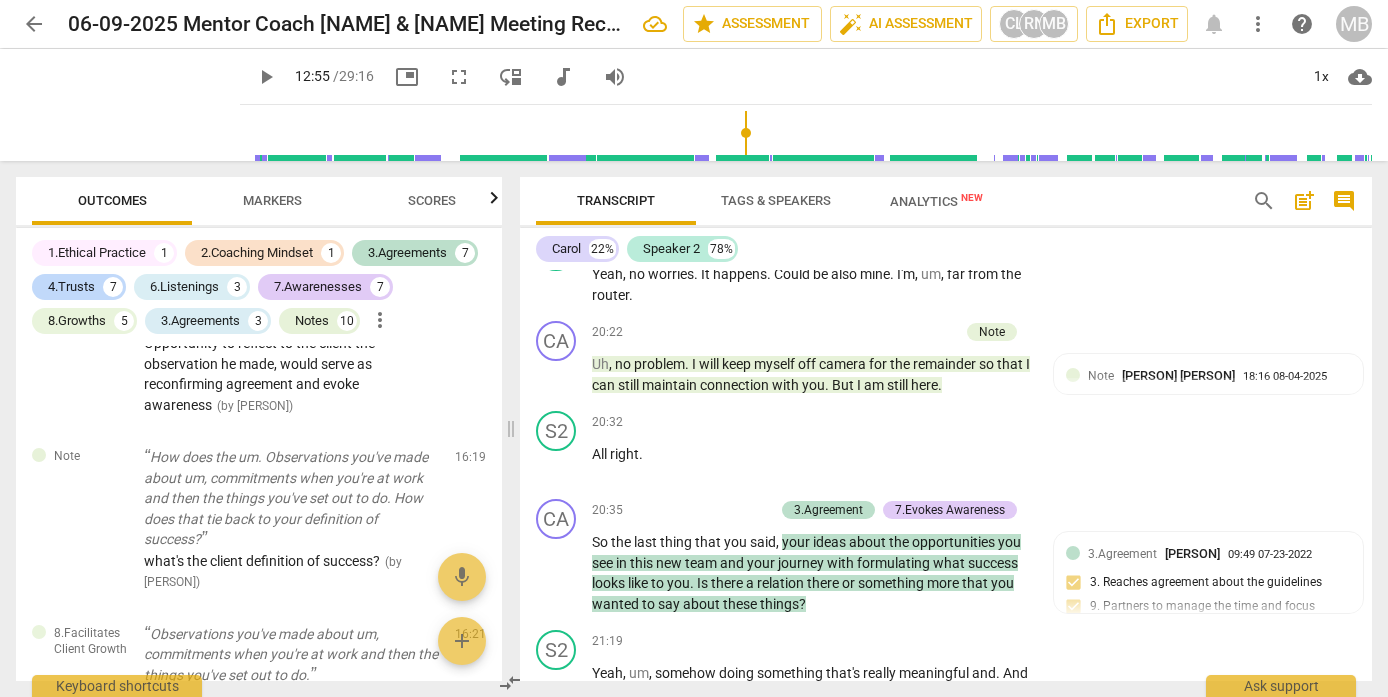 scroll, scrollTop: 4873, scrollLeft: 0, axis: vertical 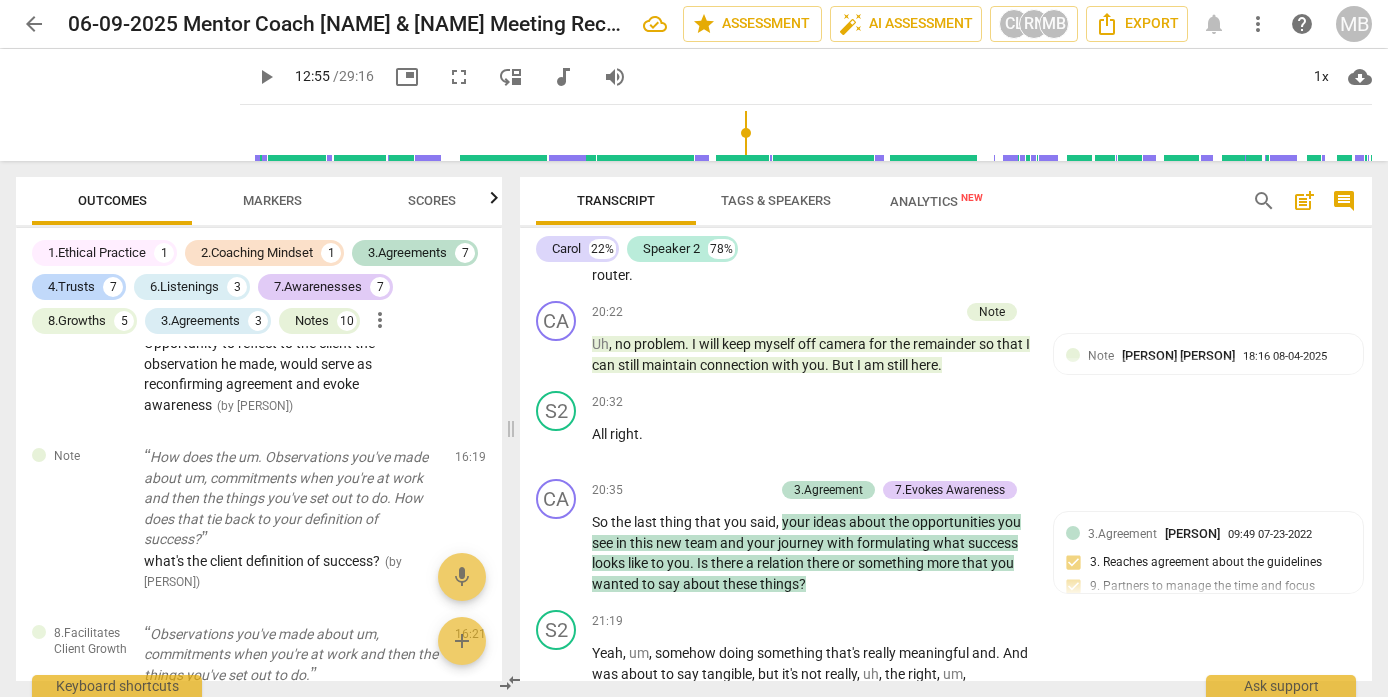 click on "CA play_arrow pause 00:11 + Add competency keyboard_arrow_right All   right ,   the   recording   has   begun .   Um ,   [PERSON] ,   if   you   feel   comfortable   coming   back   on .   Fantastic .   Okay ,   good . S2 play_arrow pause 00:19 + Add competency keyboard_arrow_right Back ,   ah ,   both   mic   and   camera . CA play_arrow pause 00:21 + Add competency 3.Agreement 4.Trust and Safety Note keyboard_arrow_right Yeah ,   perfect .   Thank   you .   [PERSON] .   Good   afternoon .   Um ,   it's   so   lovely   to   see   you .   How   can   I   help   you   today ? 3.Agreement auto_awesome AI check delete 09:41 07-23-2025 7. Partners to define what to address S2 play_arrow pause 00:31 + Add competency keyboard_arrow_right Um ,   well ,   I've   been   thinking   about   a   few   things .   Uh ,   to   be   honest ,   I   have ,   let's   say   an   endless   list   of   things   where   I   feel   a   bit   stuck ." at bounding box center [946, 475] 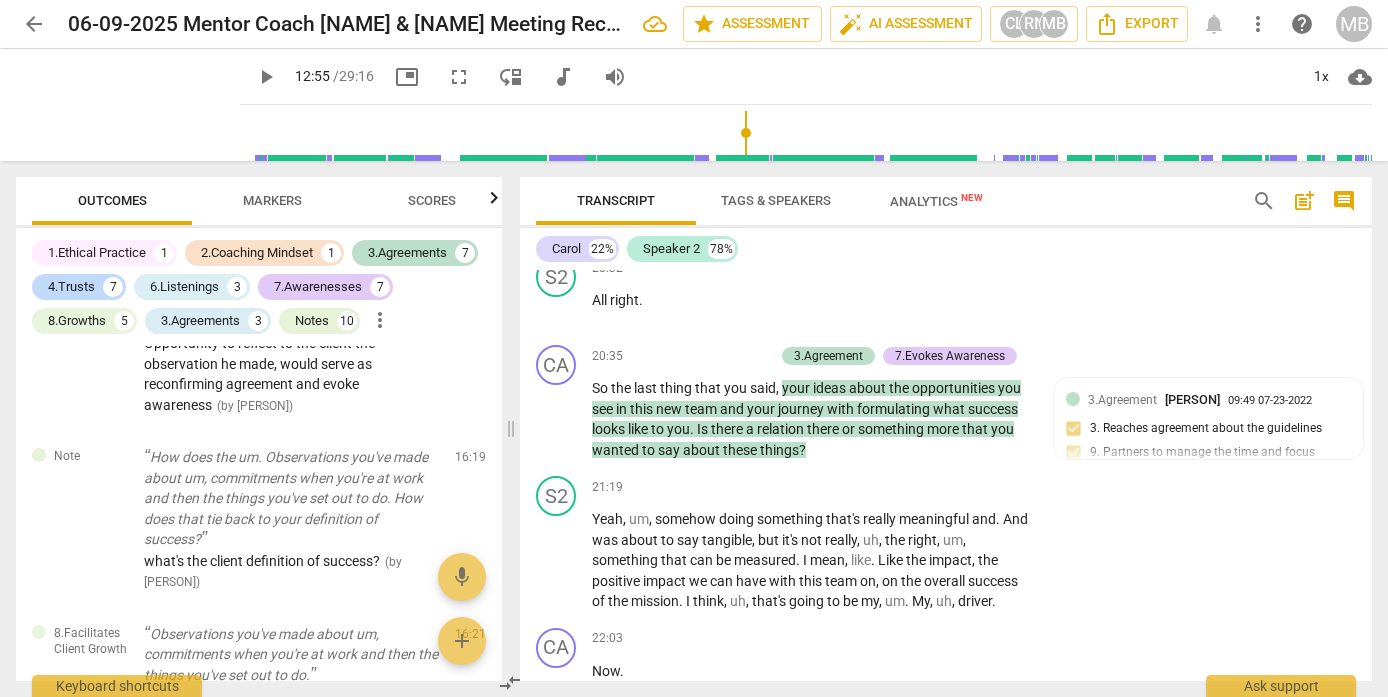 scroll, scrollTop: 5046, scrollLeft: 0, axis: vertical 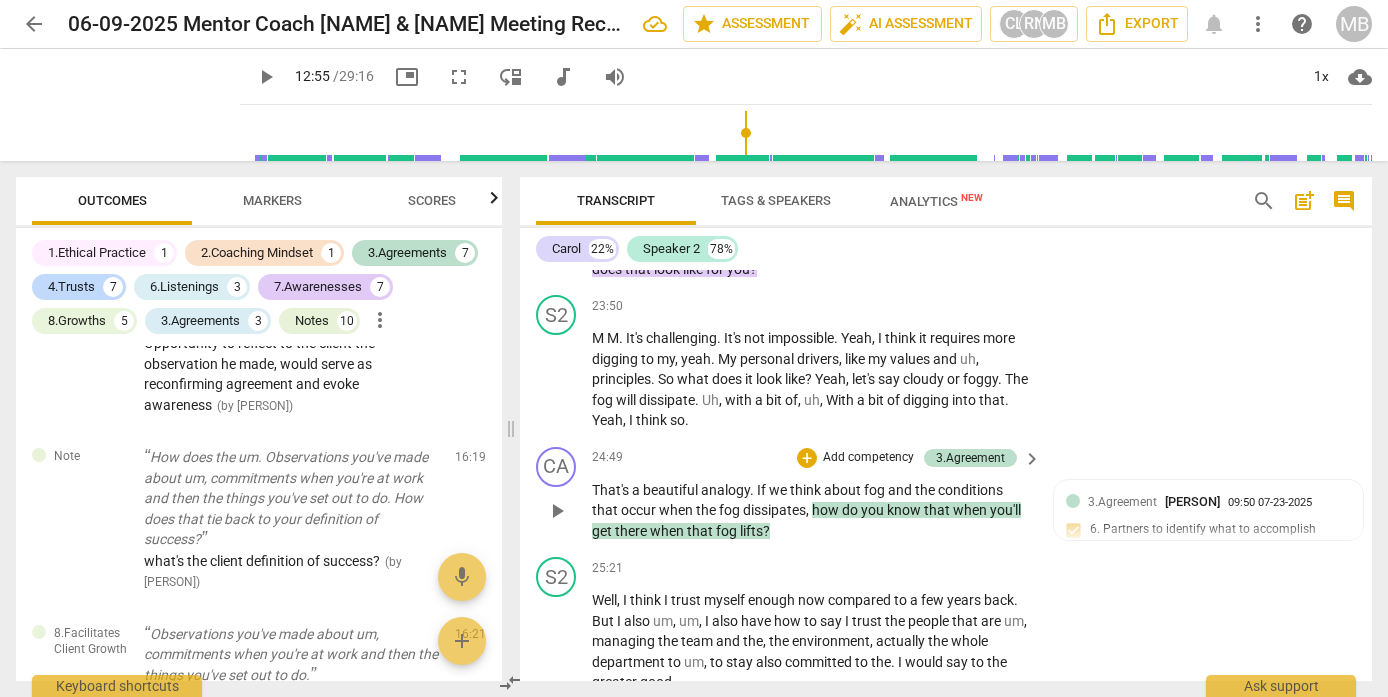 click on "play_arrow" at bounding box center [557, 511] 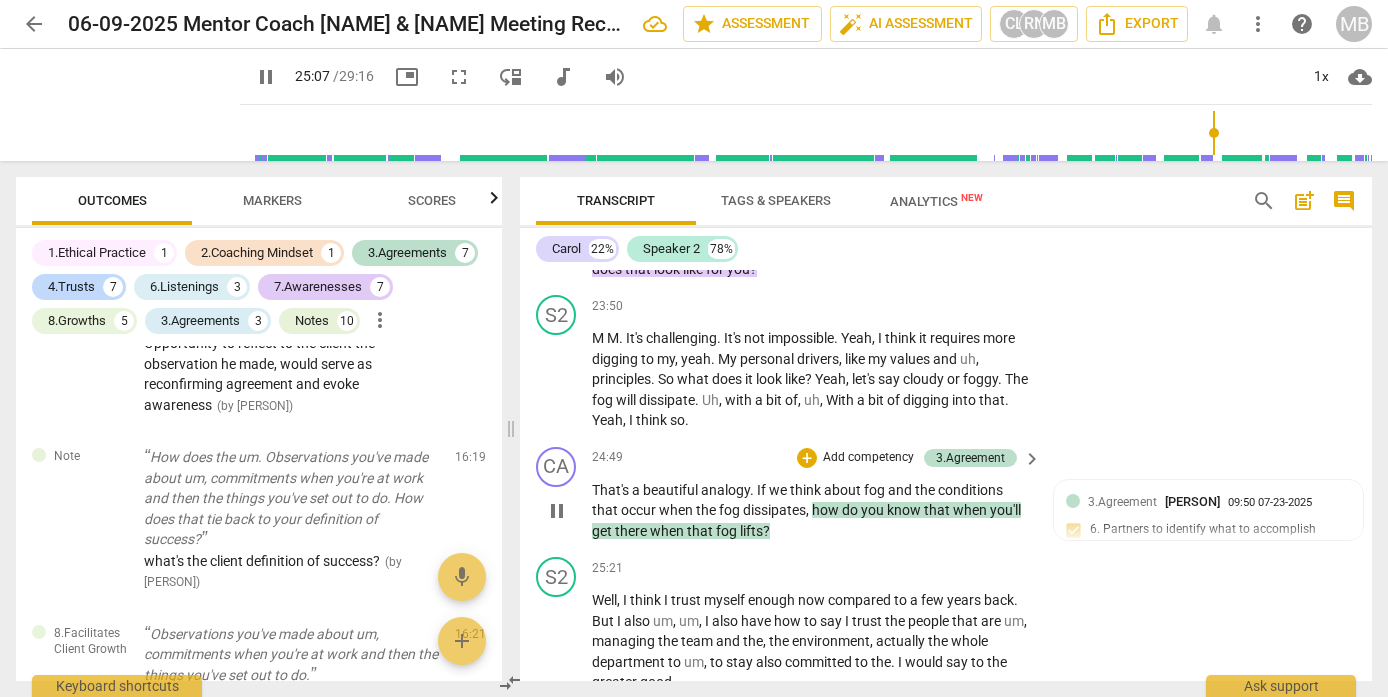 click on "pause" at bounding box center (557, 511) 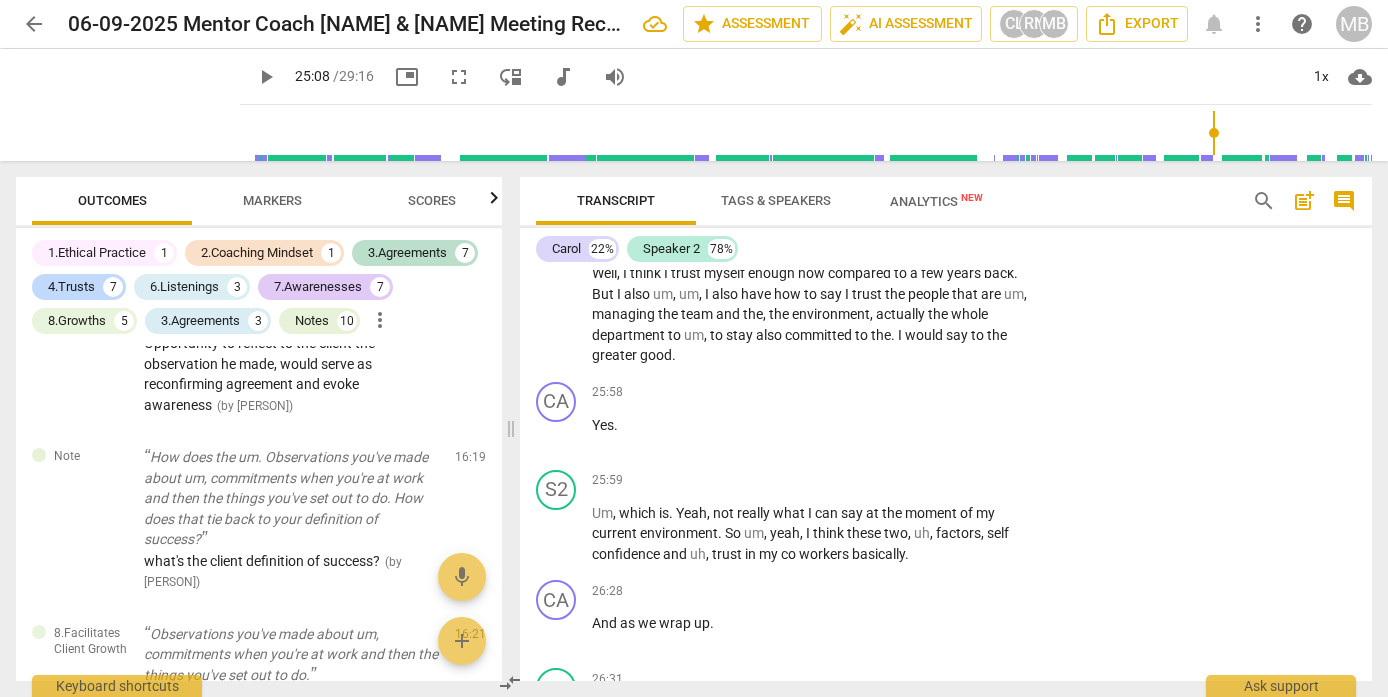 scroll, scrollTop: 6298, scrollLeft: 0, axis: vertical 